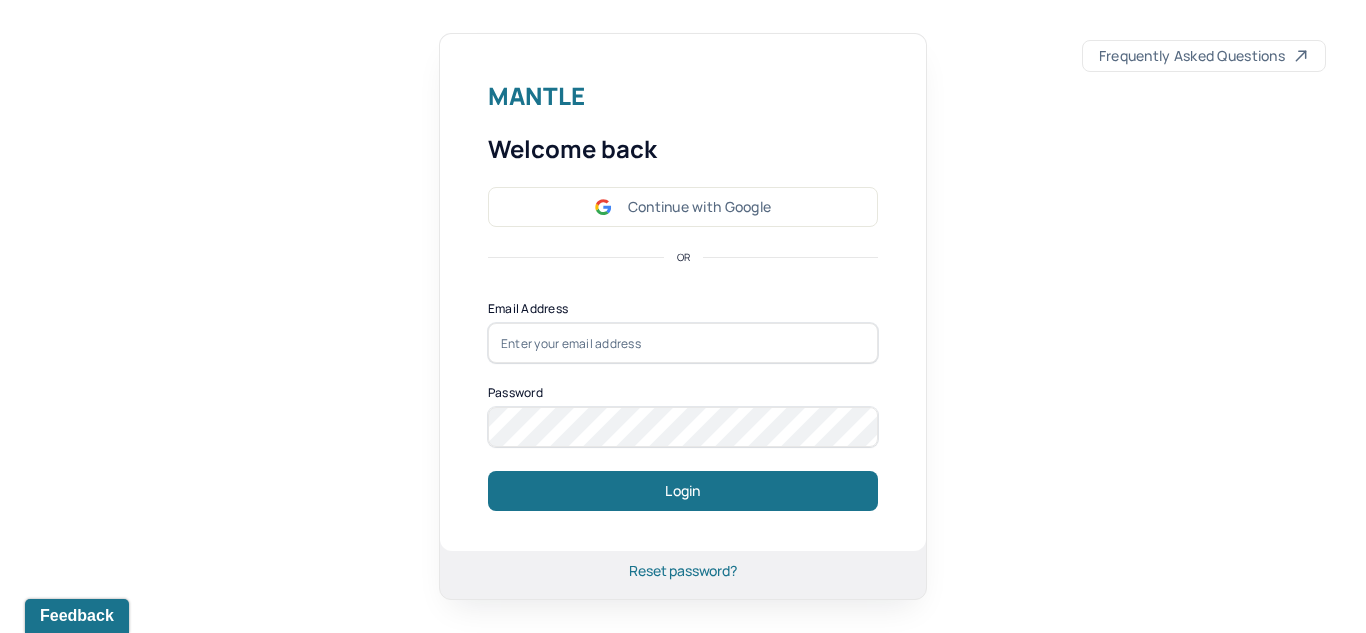 scroll, scrollTop: 0, scrollLeft: 0, axis: both 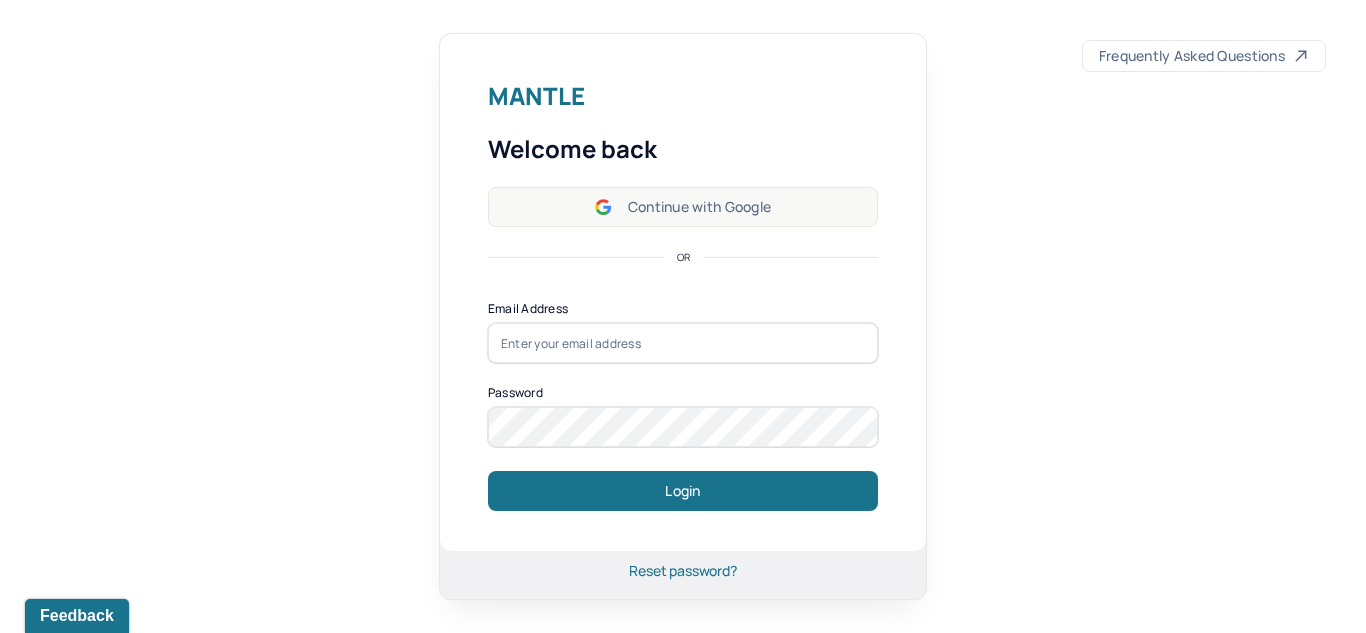 click on "Continue with Google" at bounding box center (683, 207) 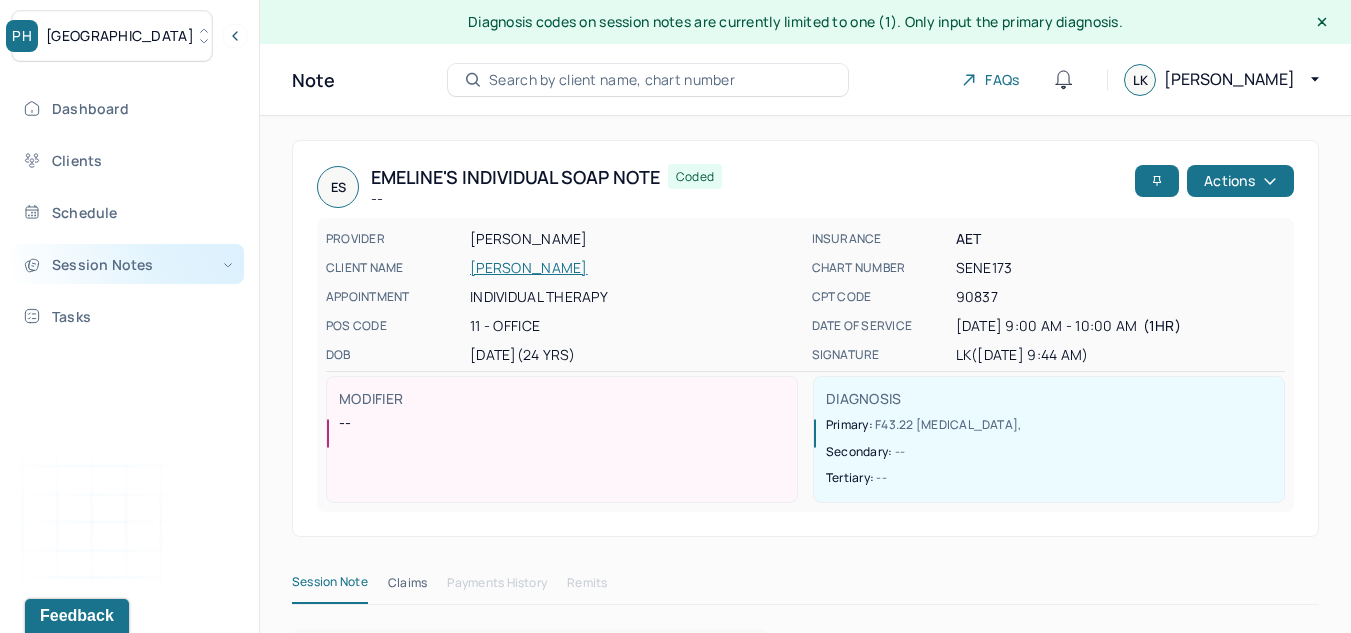 click on "Session Notes" at bounding box center (128, 264) 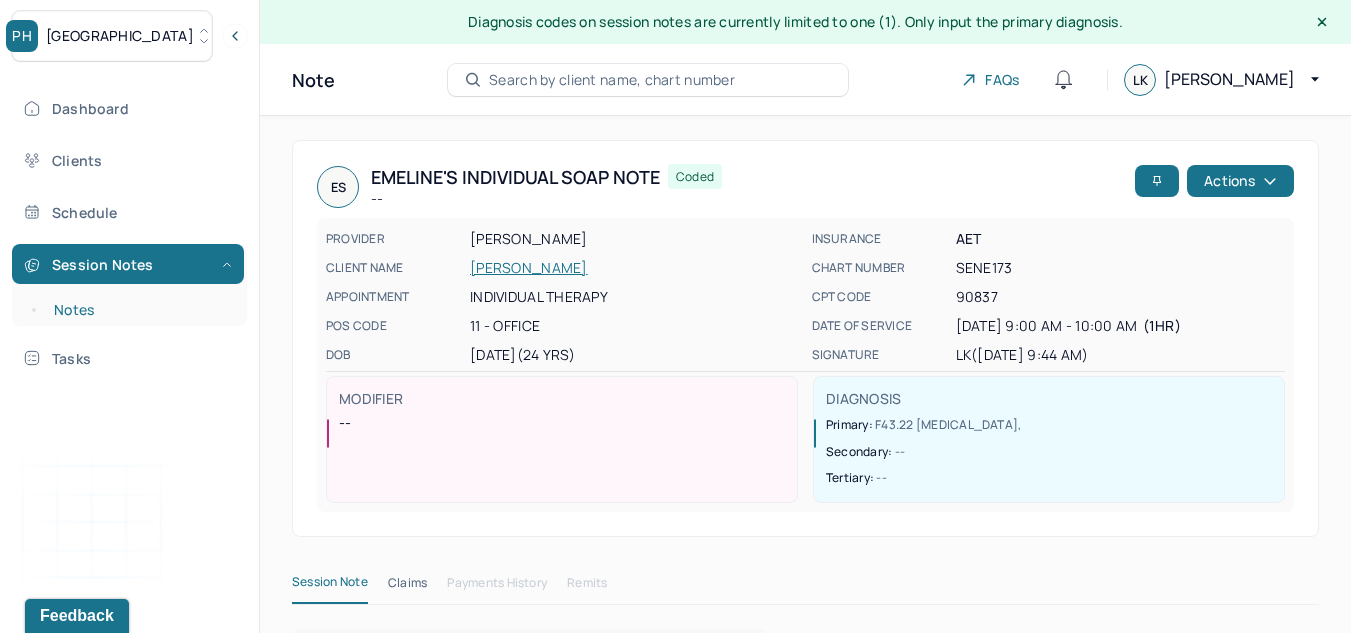 click on "Notes" at bounding box center (139, 310) 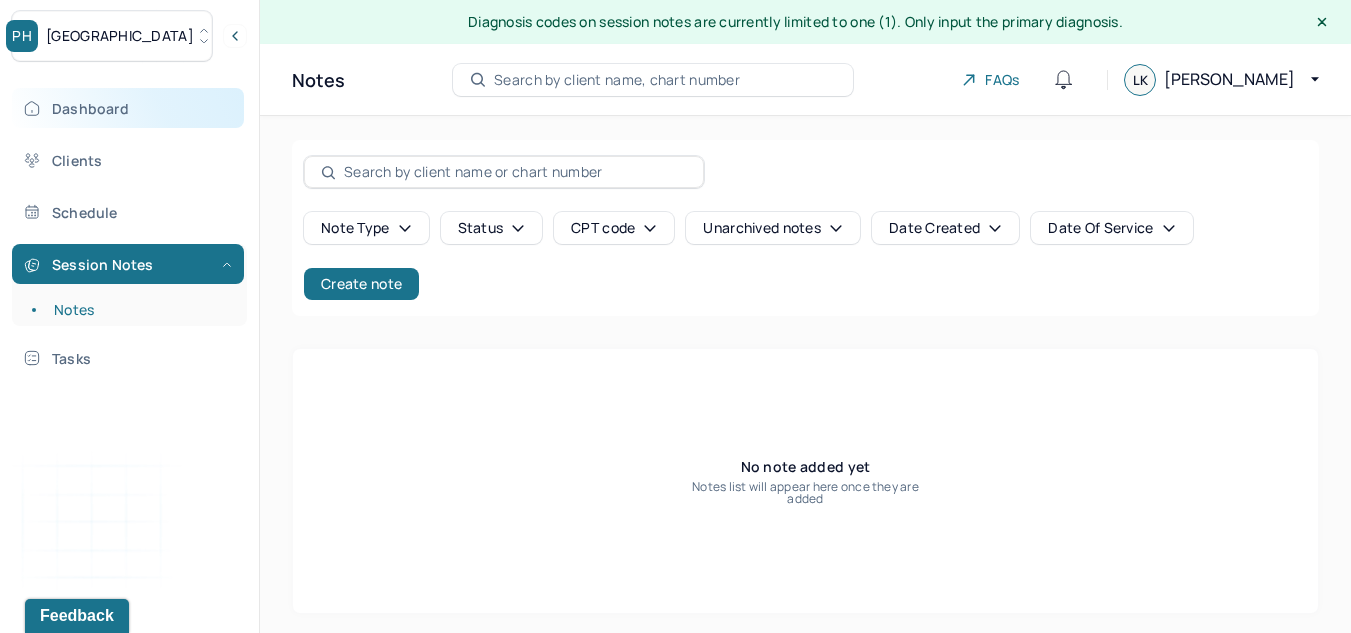 click on "Dashboard" at bounding box center (128, 108) 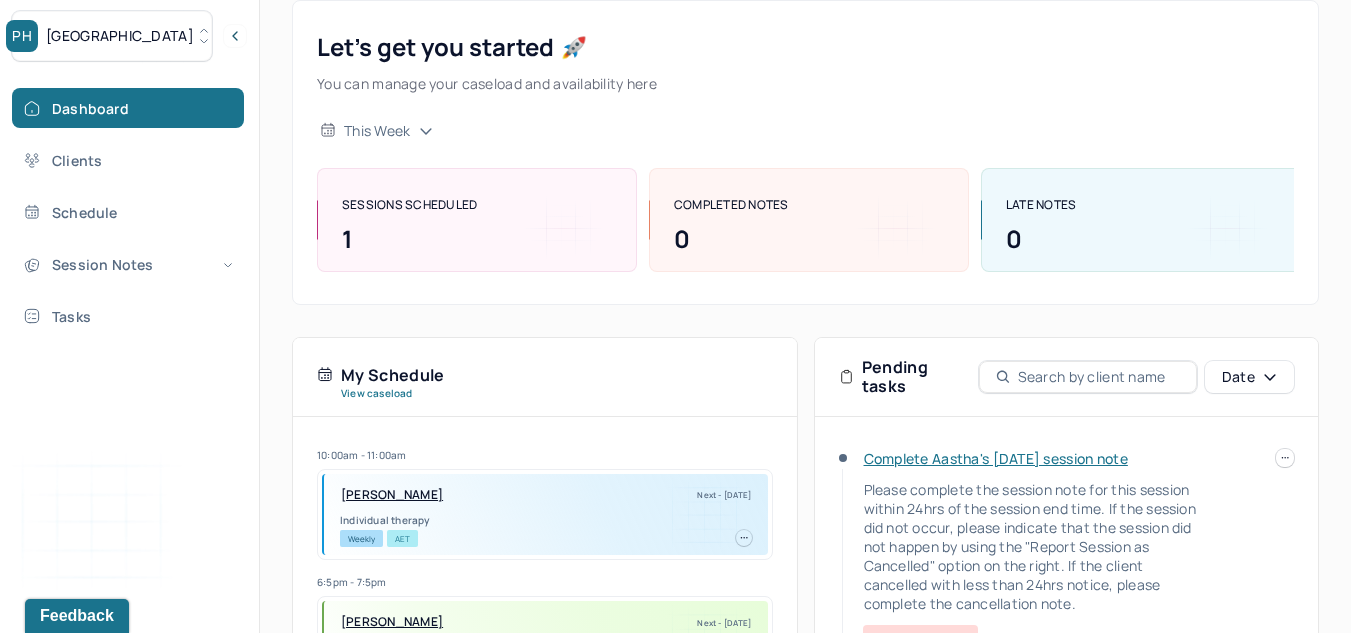 scroll, scrollTop: 195, scrollLeft: 0, axis: vertical 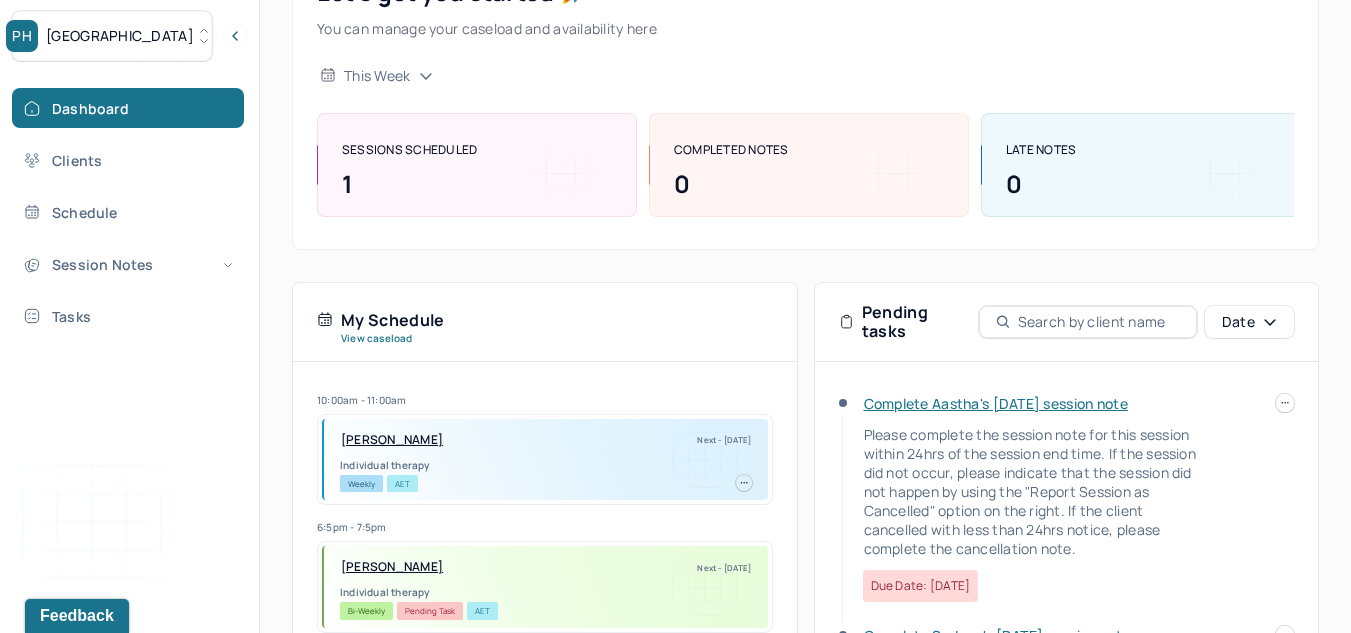 click at bounding box center (1285, 403) 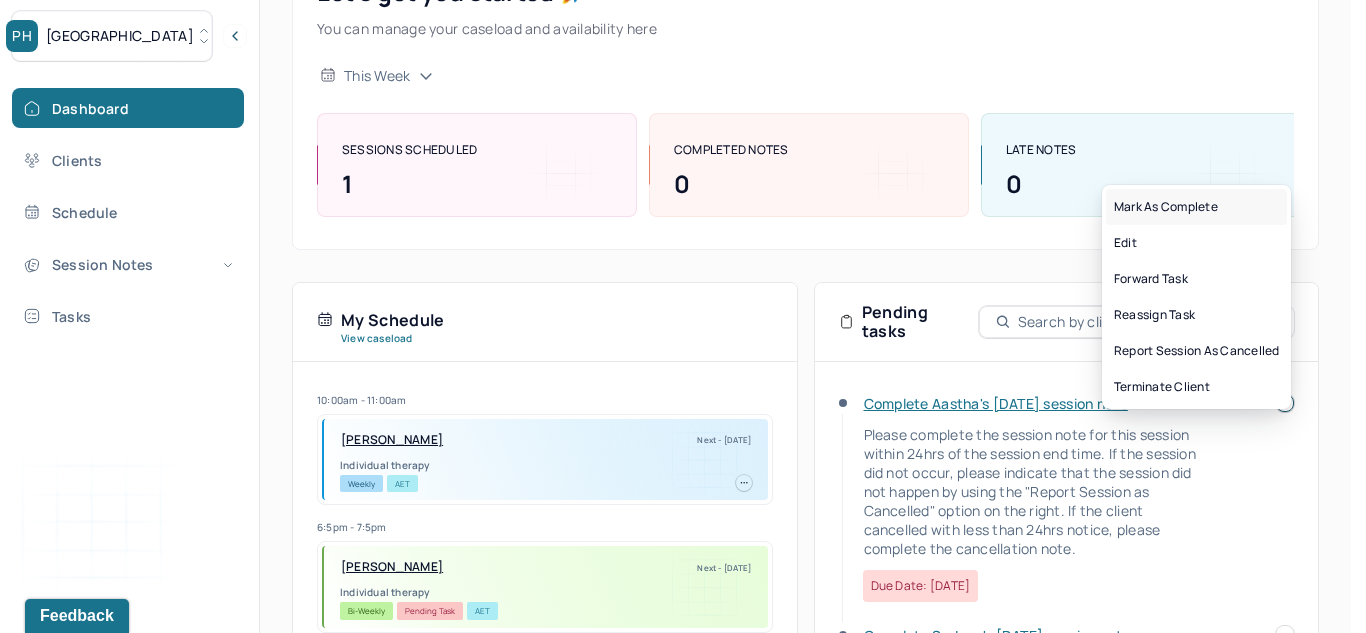click on "Mark as complete" at bounding box center (1196, 207) 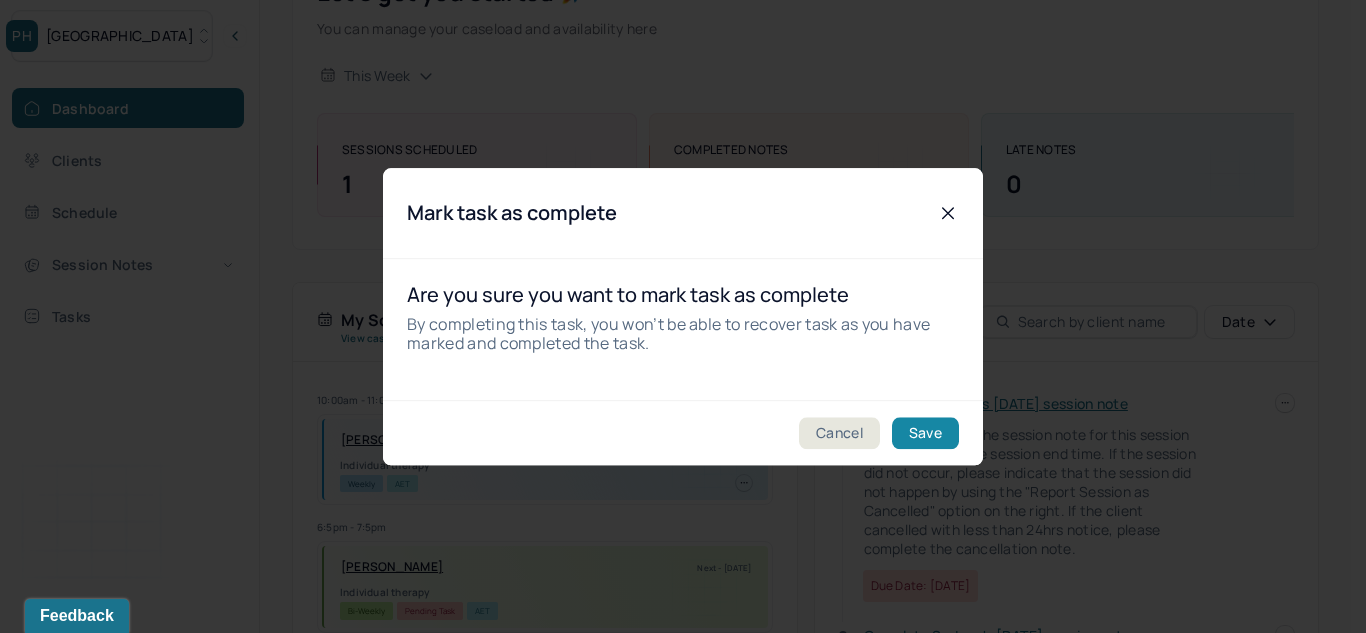 click on "Save" at bounding box center [925, 433] 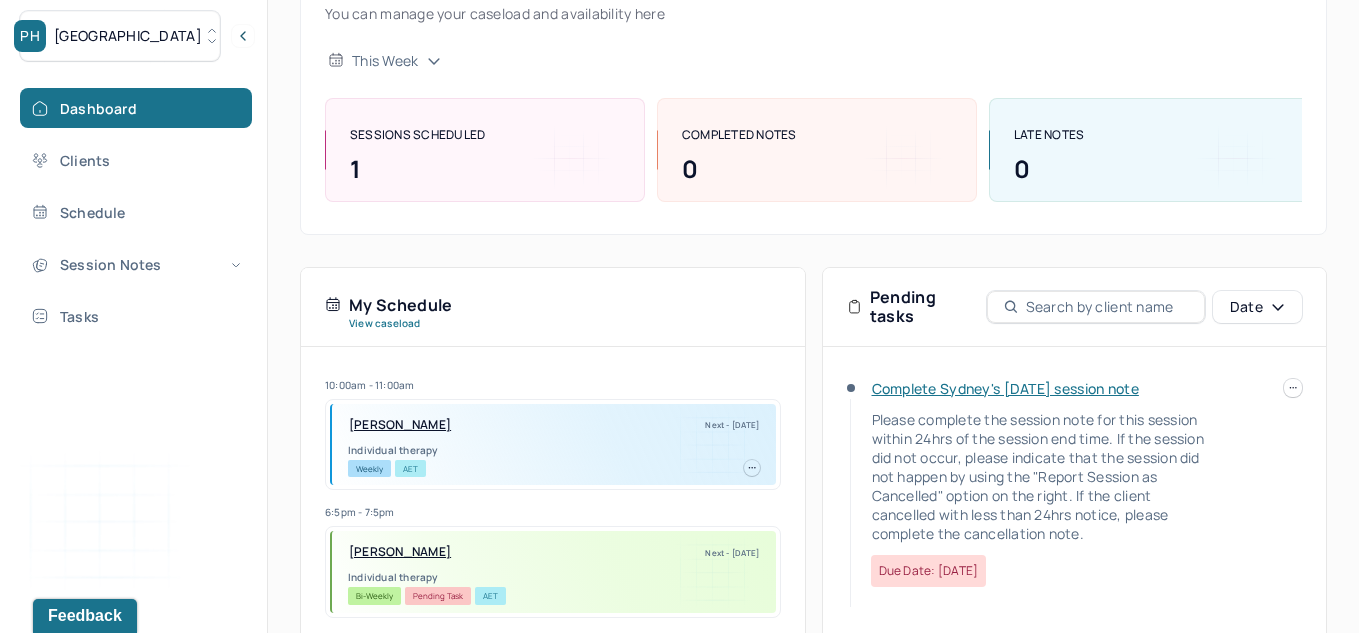 scroll, scrollTop: 359, scrollLeft: 0, axis: vertical 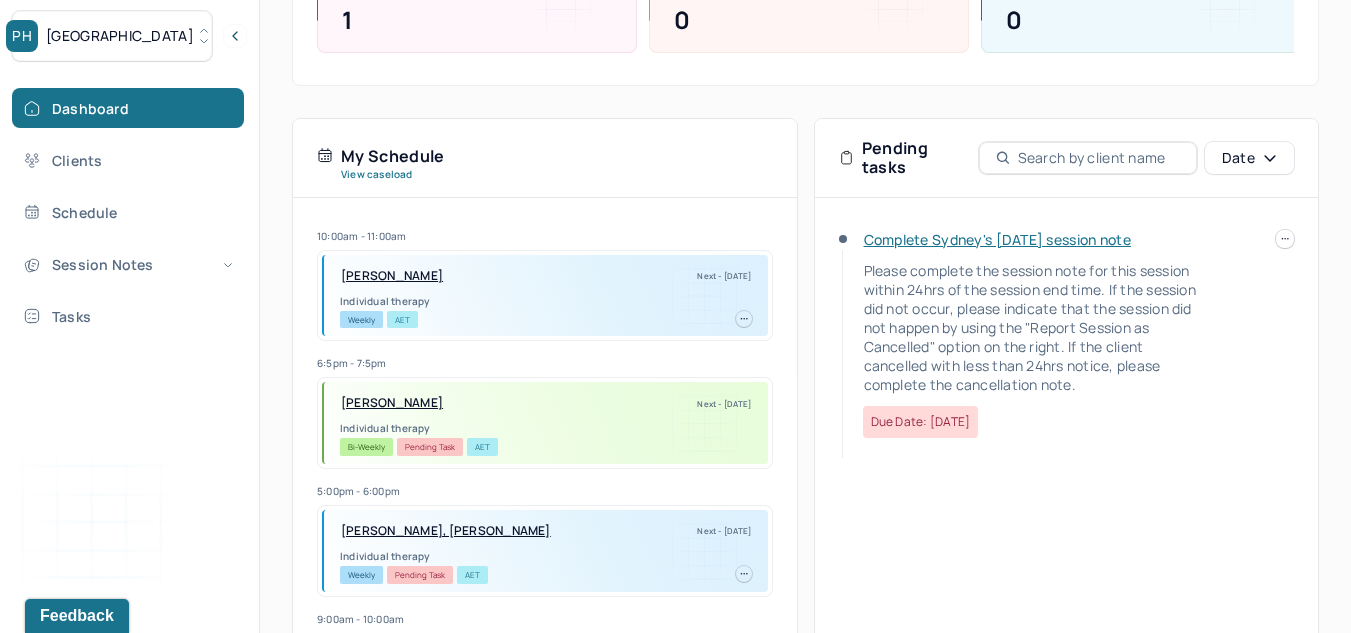 click on "PH Park Hill" at bounding box center [112, 36] 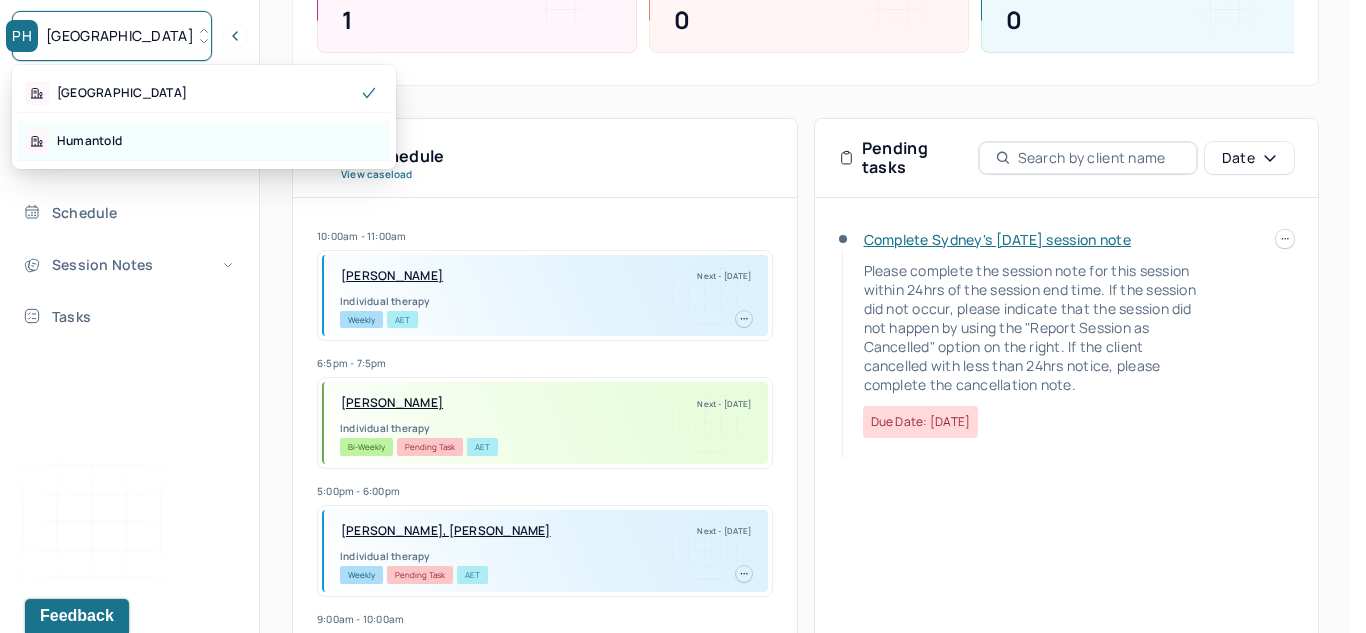 click on "Humantold" at bounding box center [204, 141] 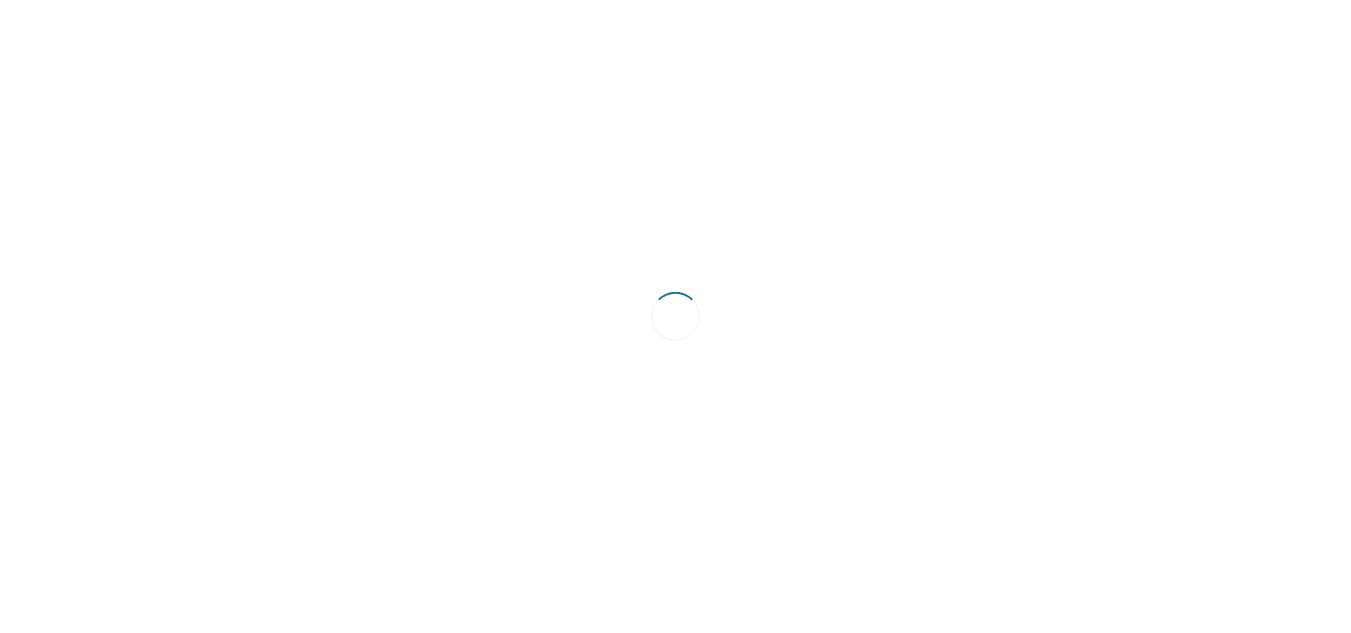 scroll, scrollTop: 0, scrollLeft: 0, axis: both 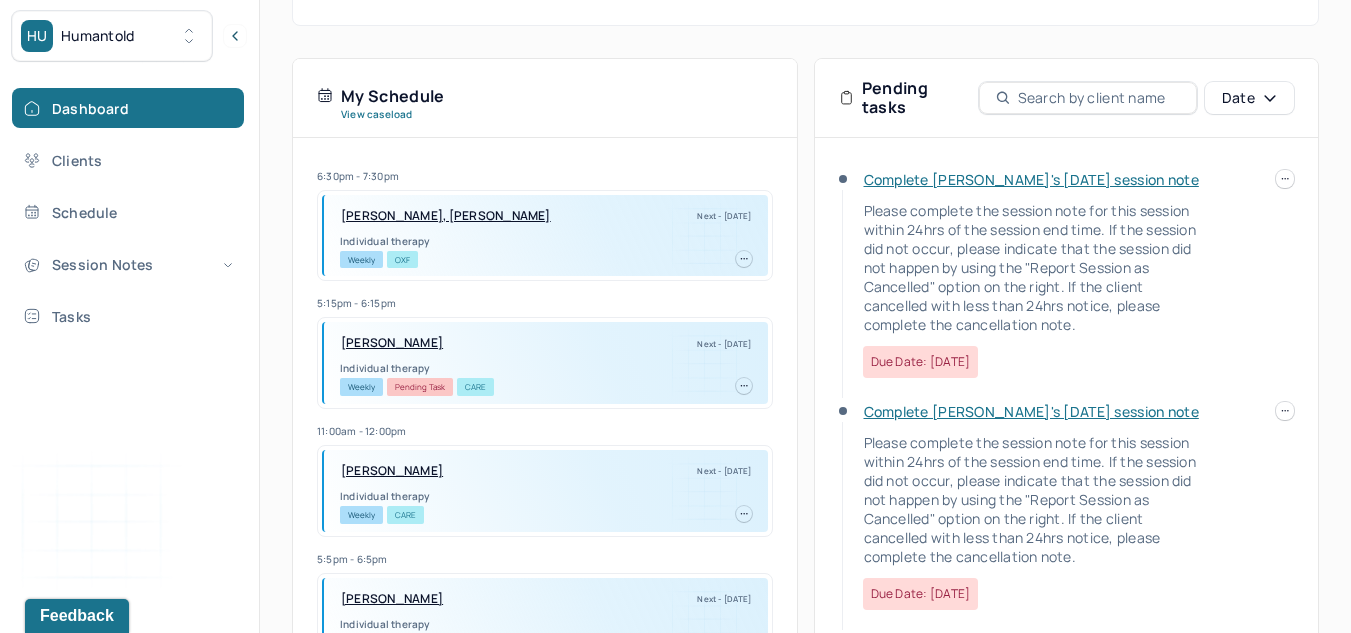 click on "HU Humantold       Dashboard Clients Schedule Session Notes Tasks LK Laura   Kiernan provider   Logout   Diagnosis codes on session notes are currently limited to one (1). Only input the primary diagnosis.       Search by client name, chart number     FAQs     LK Laura Let’s get you started 🚀 You can manage your caseload and availability here   this week   SESSIONS SCHEDULED 0 COMPLETED NOTES 0 LATE NOTES 0 My Schedule View caseload 6:30pm - 7:30pm   NATALIE, ANDREA   Next - 07/07/2025 Individual therapy Weekly OXF     5:15pm - 6:15pm   MELTZER, ALYSSA   Next - 07/08/2025 Individual therapy Weekly Pending Task CARE     11:00am - 12:00pm   BURNETT, NORA   Next - 07/09/2025 Individual therapy Weekly CARE     5:5pm - 6:5pm   EBERT, STEFANI   Next - 07/09/2025 Individual therapy Weekly Pending Task CARE     12:00pm - 1:00pm   RAMOS, KARA   Next - 07/15/2025 Individual therapy Weekly BCBS 8:30am - 9:30am   SHIN, CLAIR   Next - 07/18/2025 Individual therapy Bi-Weekly UHC     6:5pm - 7:5pm" at bounding box center [675, 186] 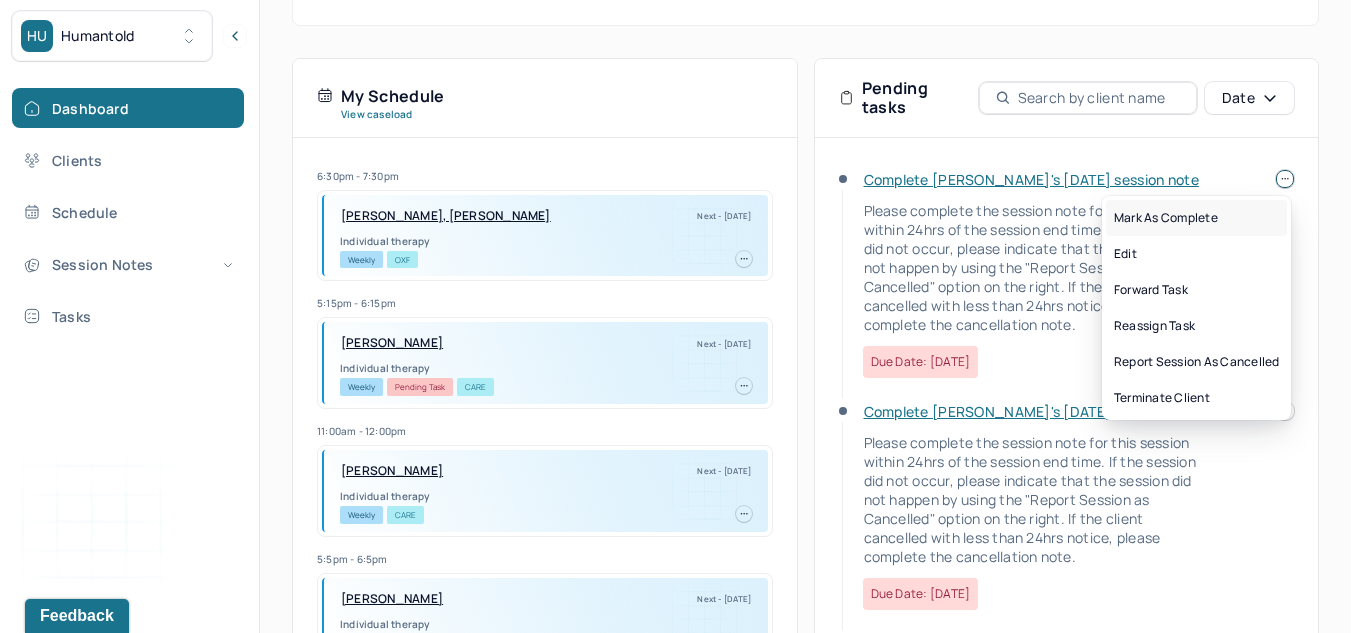 click on "Mark as complete" at bounding box center [1196, 218] 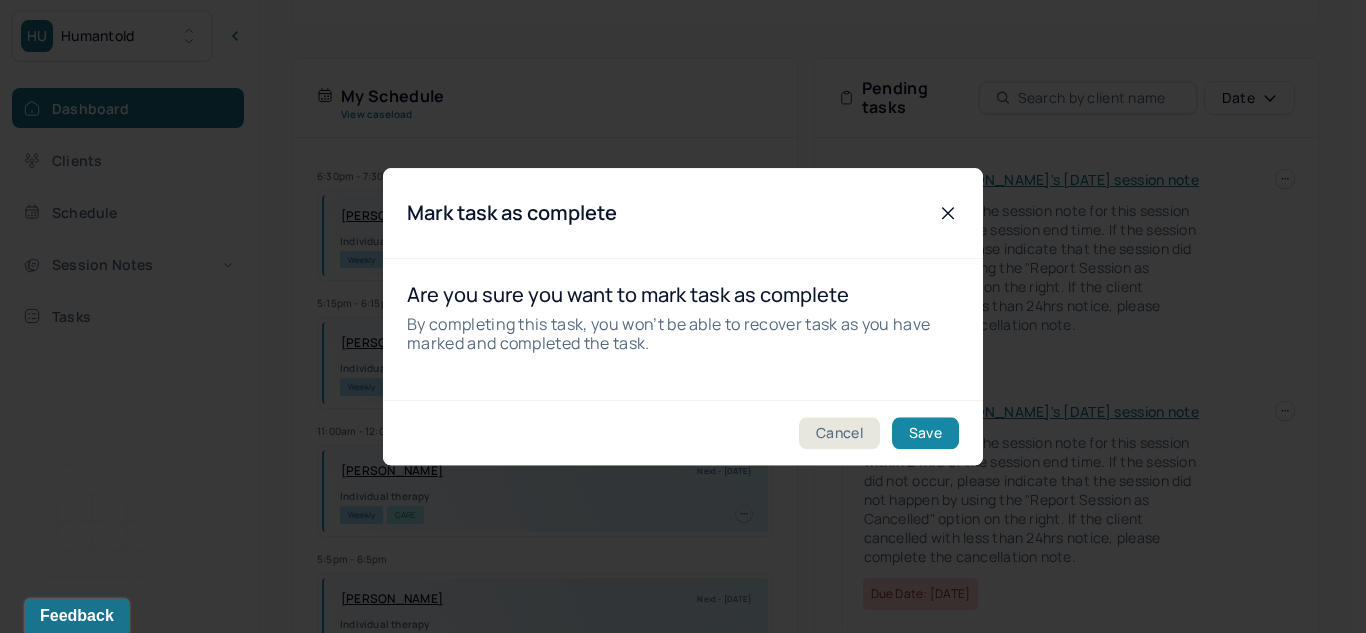 click on "Save" at bounding box center (925, 433) 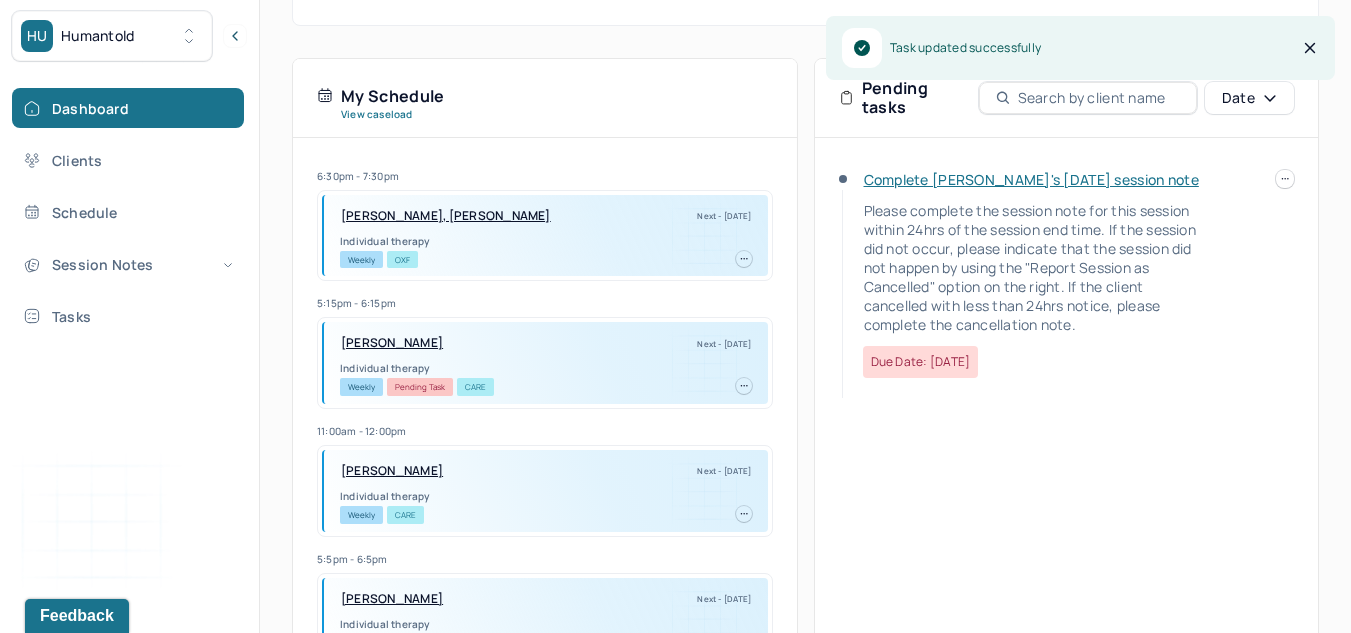 click at bounding box center (1285, 179) 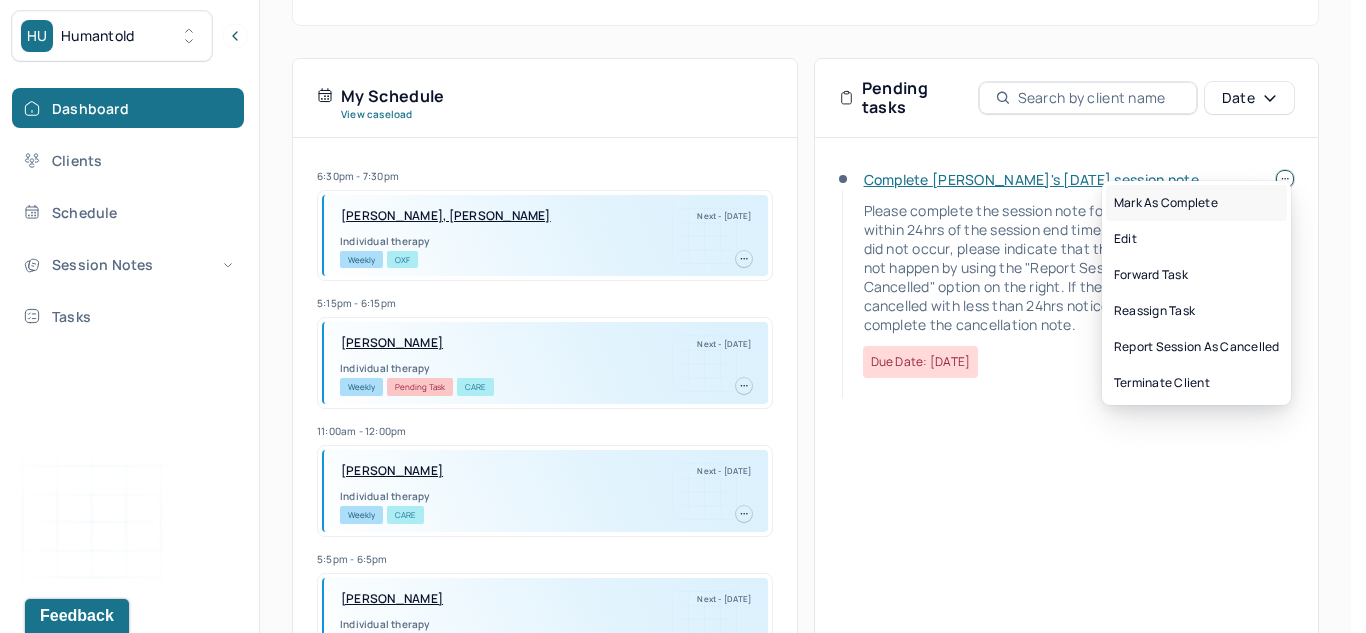 click on "Mark as complete" at bounding box center (1196, 203) 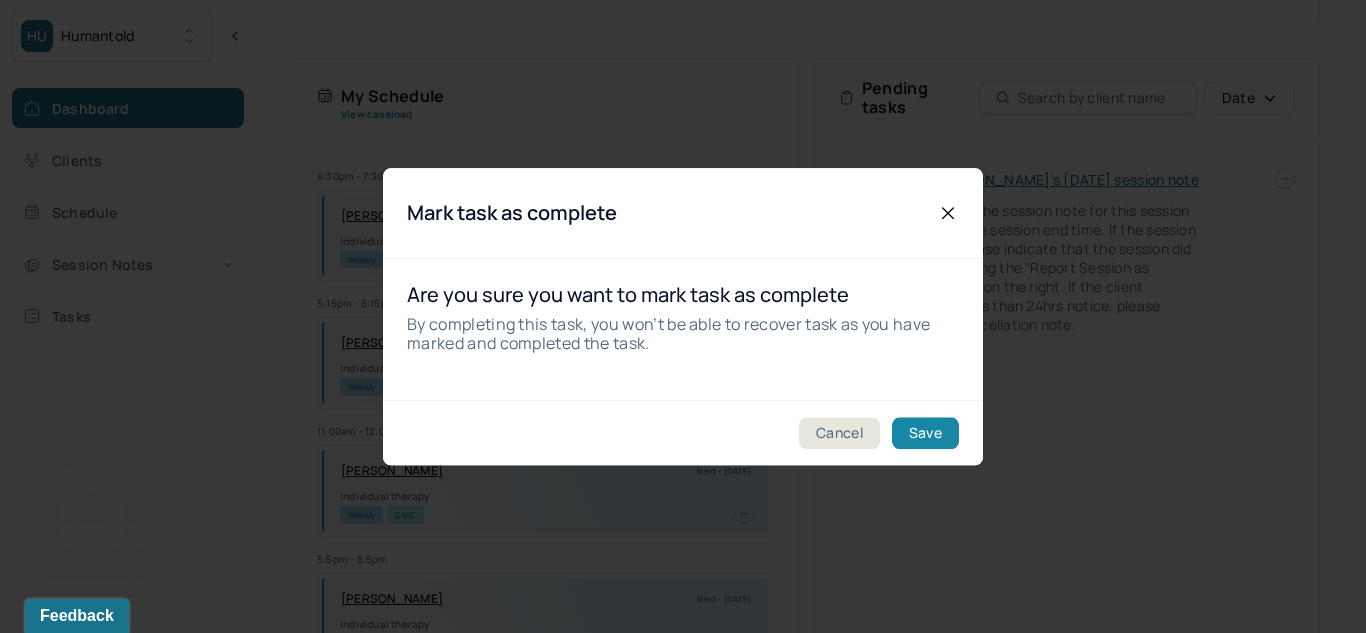 click on "Save" at bounding box center [925, 433] 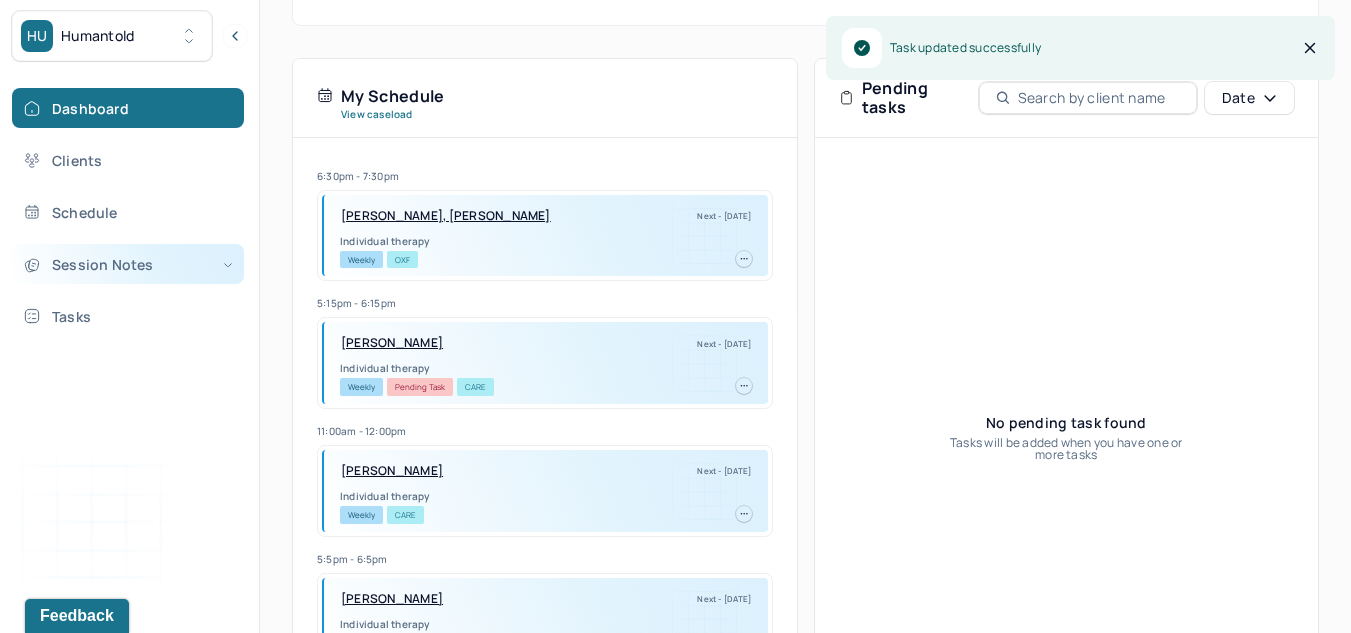 click on "Session Notes" at bounding box center [128, 264] 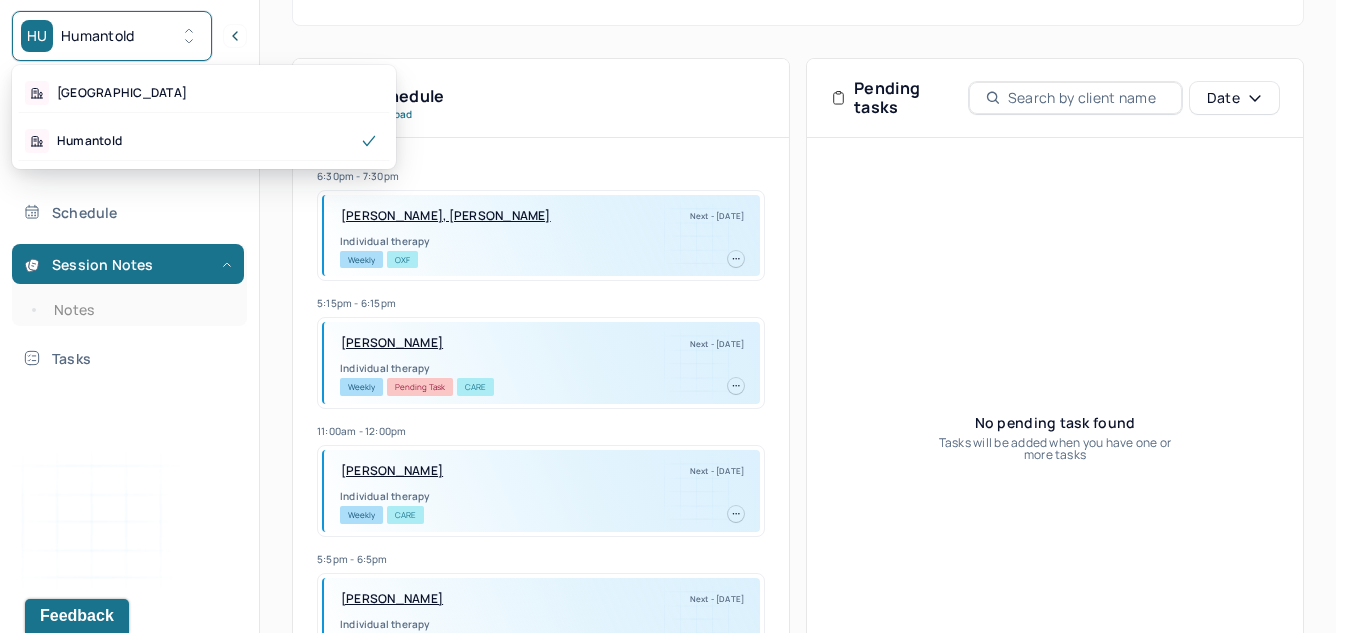 click on "Humantold" at bounding box center [98, 36] 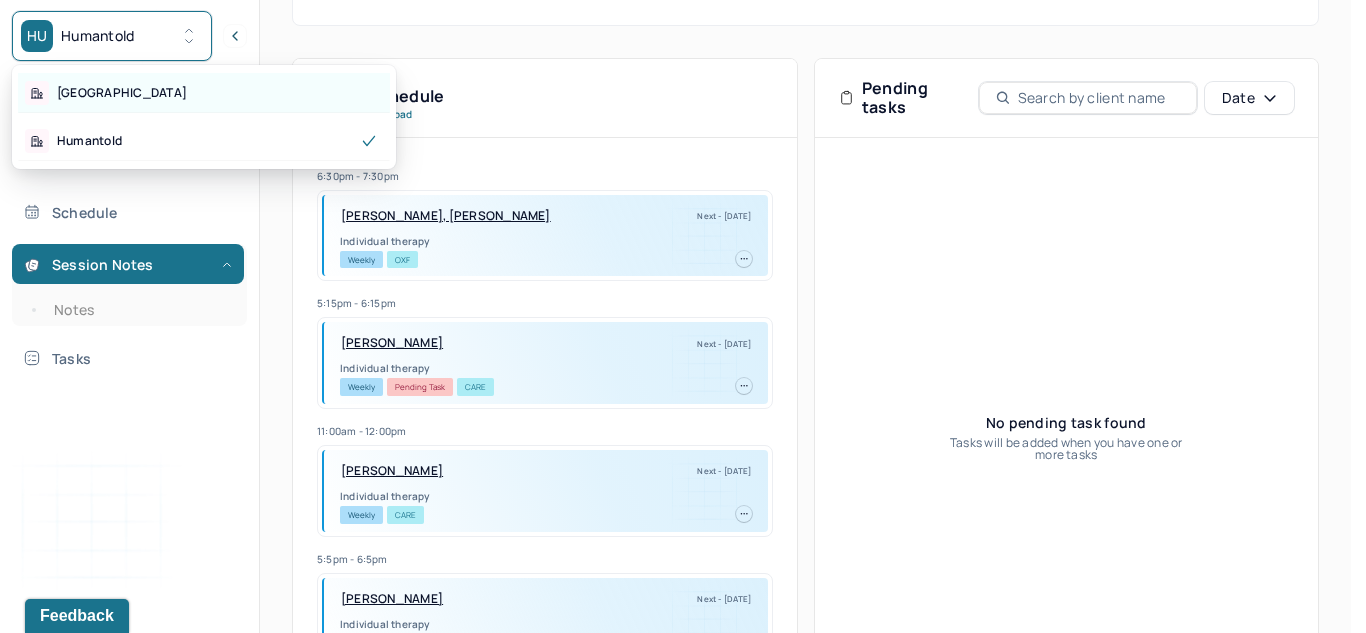click on "[GEOGRAPHIC_DATA]" at bounding box center (204, 93) 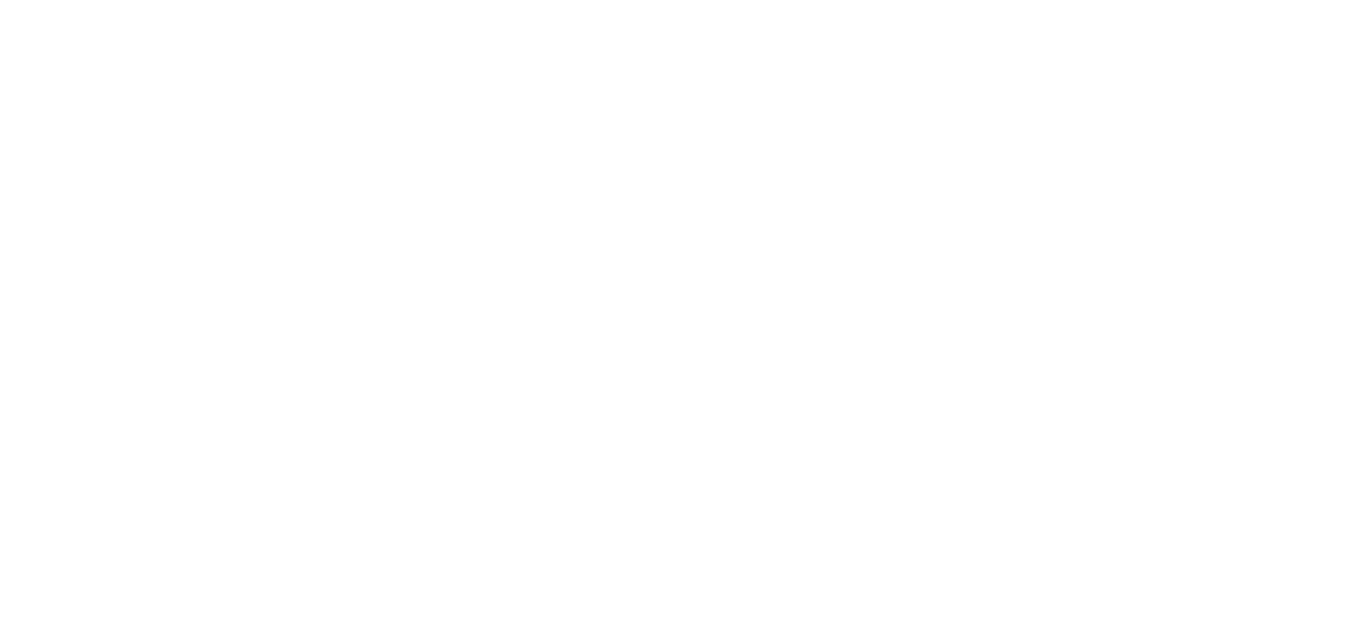 scroll, scrollTop: 0, scrollLeft: 0, axis: both 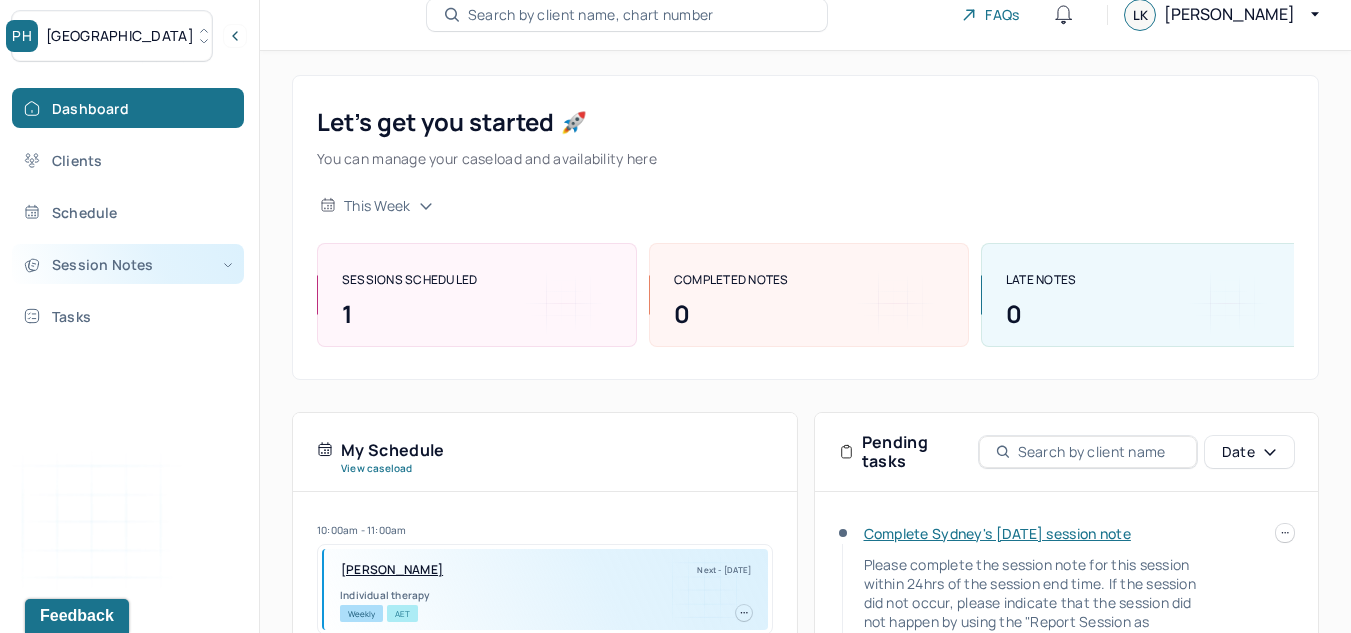 click on "Session Notes" at bounding box center [128, 264] 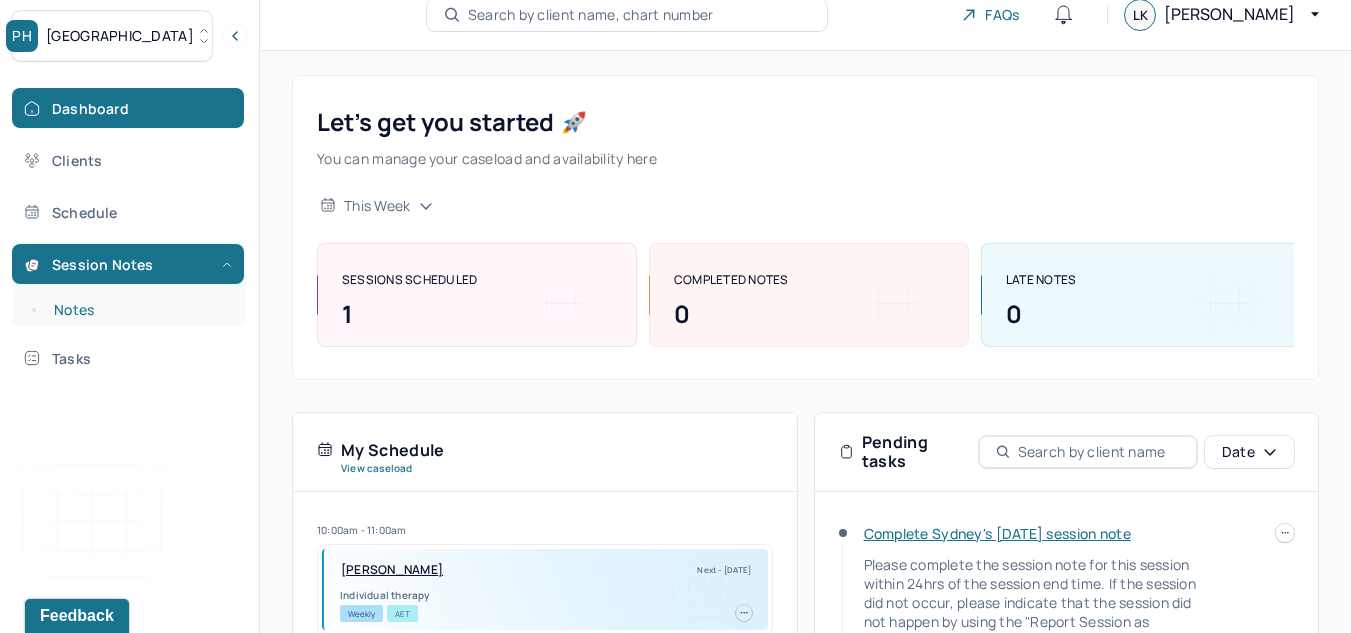 click on "Notes" at bounding box center (139, 310) 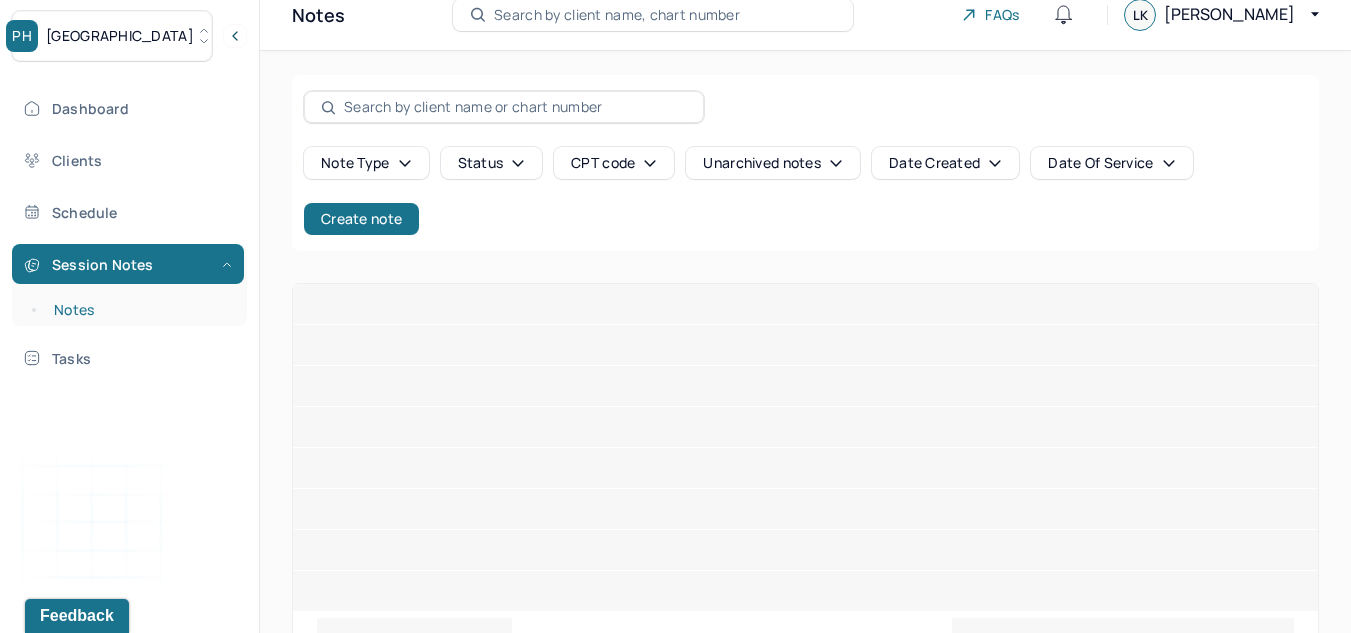 scroll, scrollTop: 5, scrollLeft: 0, axis: vertical 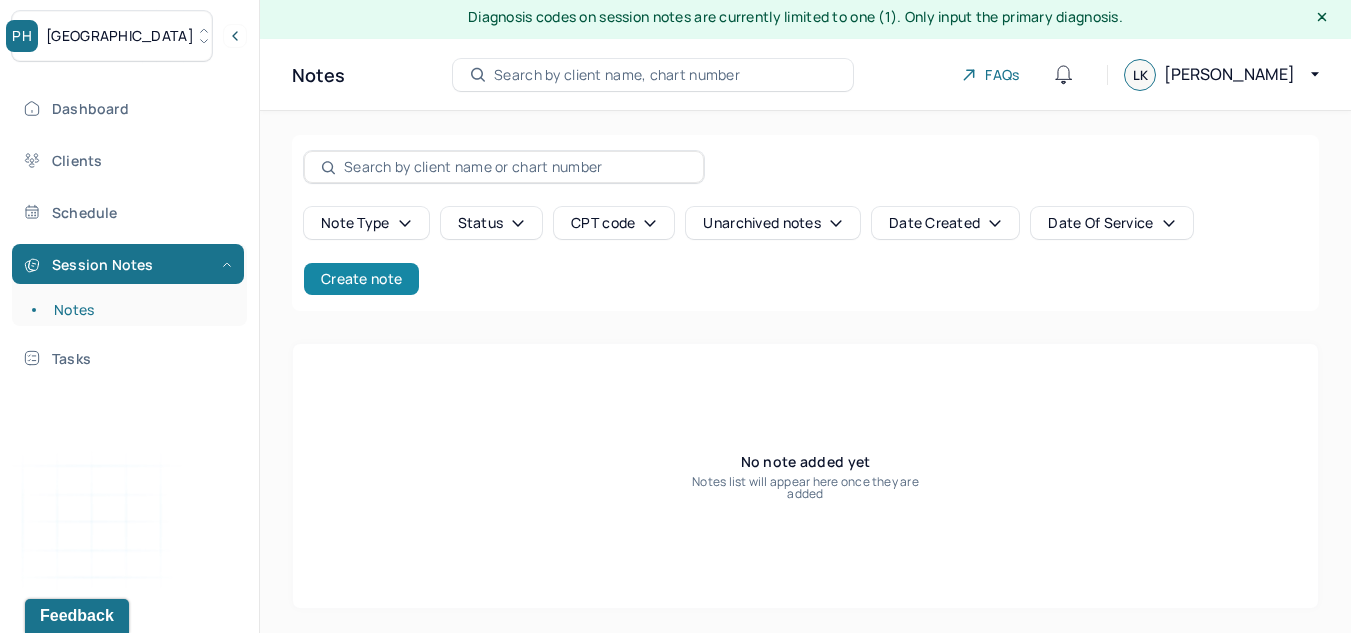 click on "Create note" at bounding box center (361, 279) 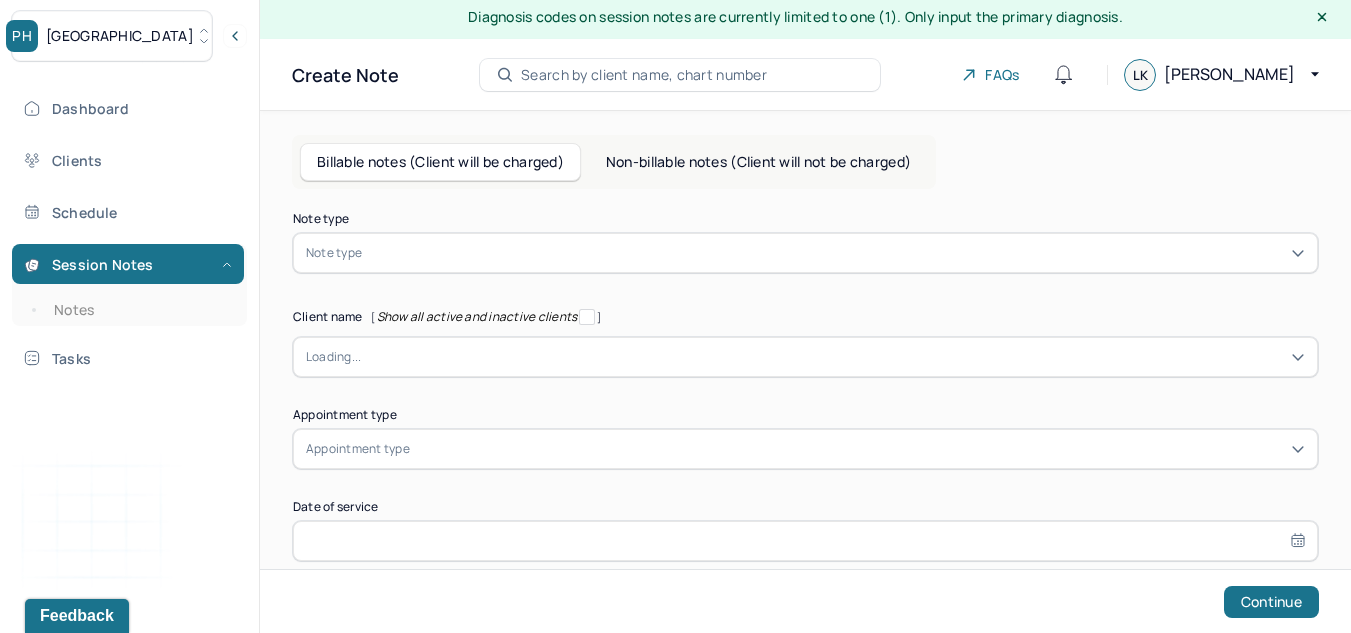 click at bounding box center [835, 253] 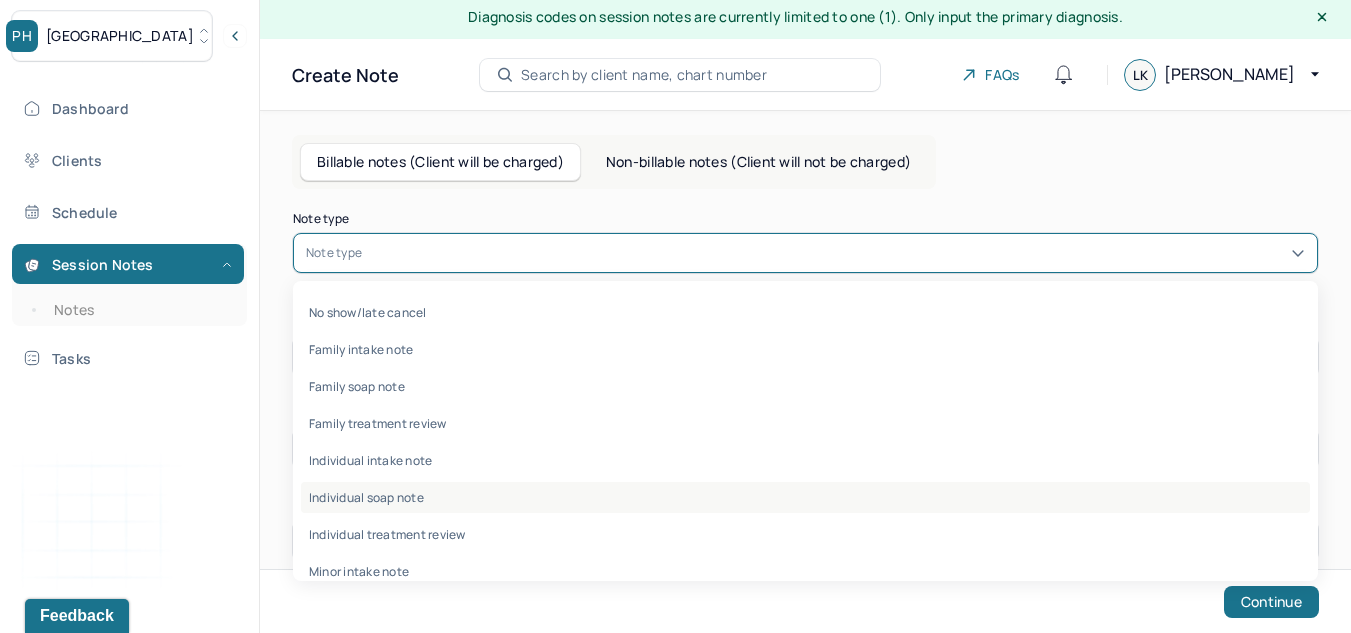 click on "Individual soap note" at bounding box center (805, 497) 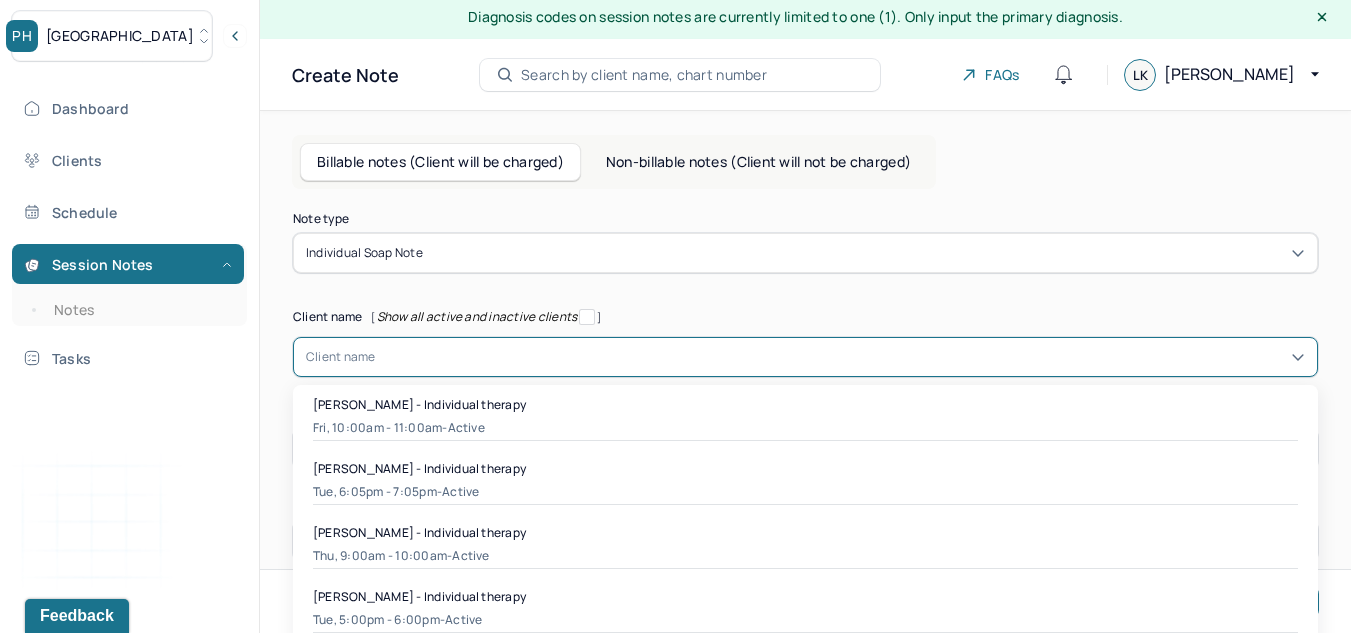 click on "8 results available. Use Up and Down to choose options, press Enter to select the currently focused option, press Escape to exit the menu, press Tab to select the option and exit the menu. Client name [PERSON_NAME] - Individual therapy Fri, 10:00am - 11:00am  -  active [PERSON_NAME] - Individual therapy Tue, 6:05pm - 7:05pm  -  active [PERSON_NAME] - Individual therapy Thu, 9:00am - 10:00am  -  active [PERSON_NAME] - Individual therapy Tue, 5:00pm - 6:00pm  -  active [PERSON_NAME] - Individual therapy Thu, 3:00pm - 4:00pm  -  Terminated [PERSON_NAME] - Individual therapy Fri, 8:30am - 9:30am  -  active [GEOGRAPHIC_DATA][PERSON_NAME] - Individual therapy Mon, 1:00pm - 2:00pm  -  active [PERSON_NAME] - Individual therapy Wed, 9:30am - 9:50am  -  active" at bounding box center [805, 357] 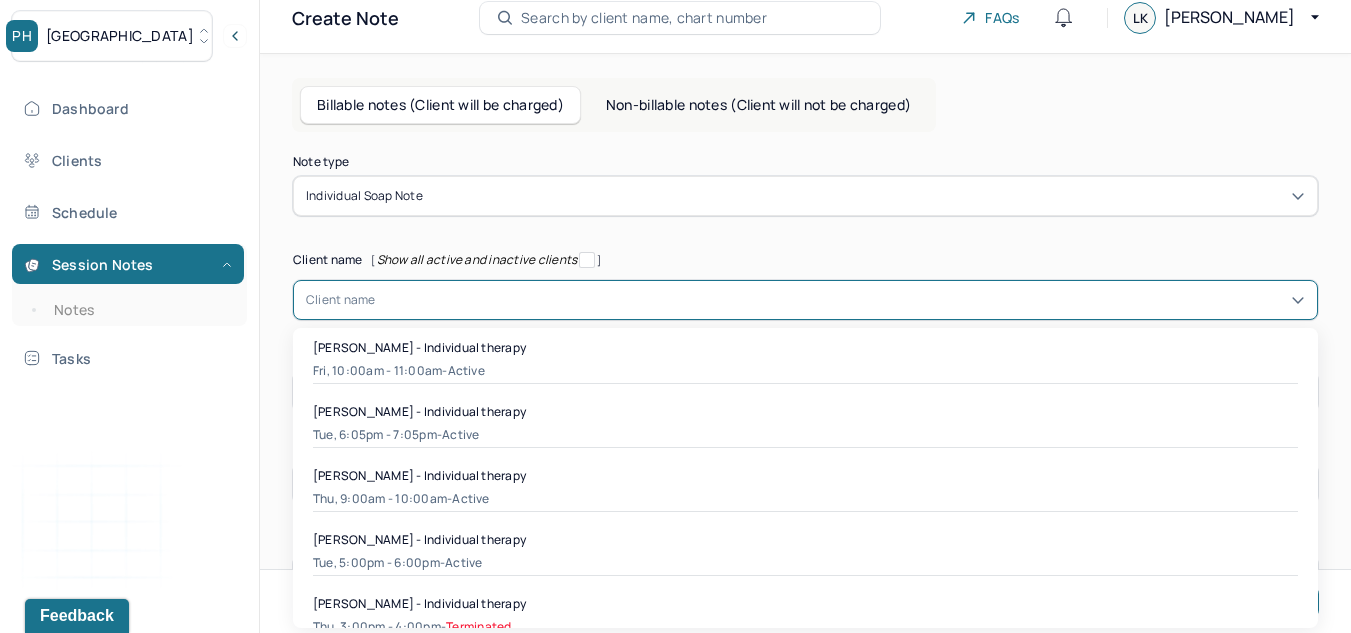 scroll, scrollTop: 65, scrollLeft: 0, axis: vertical 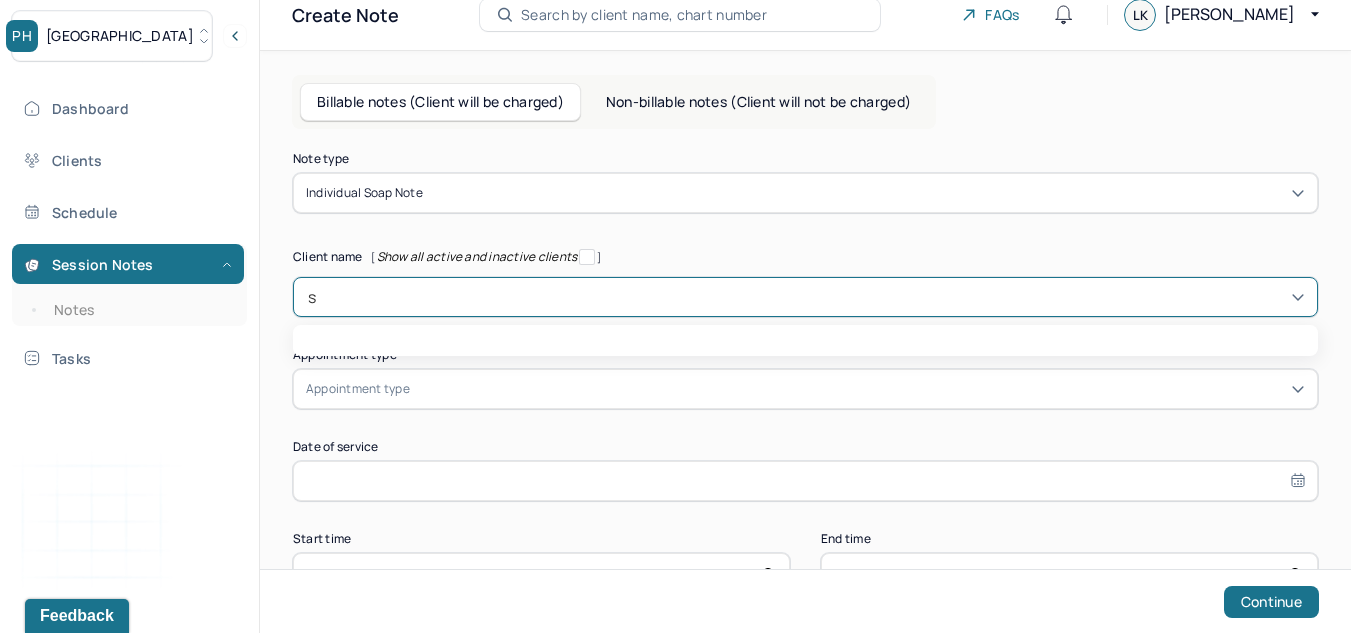 type on "sy" 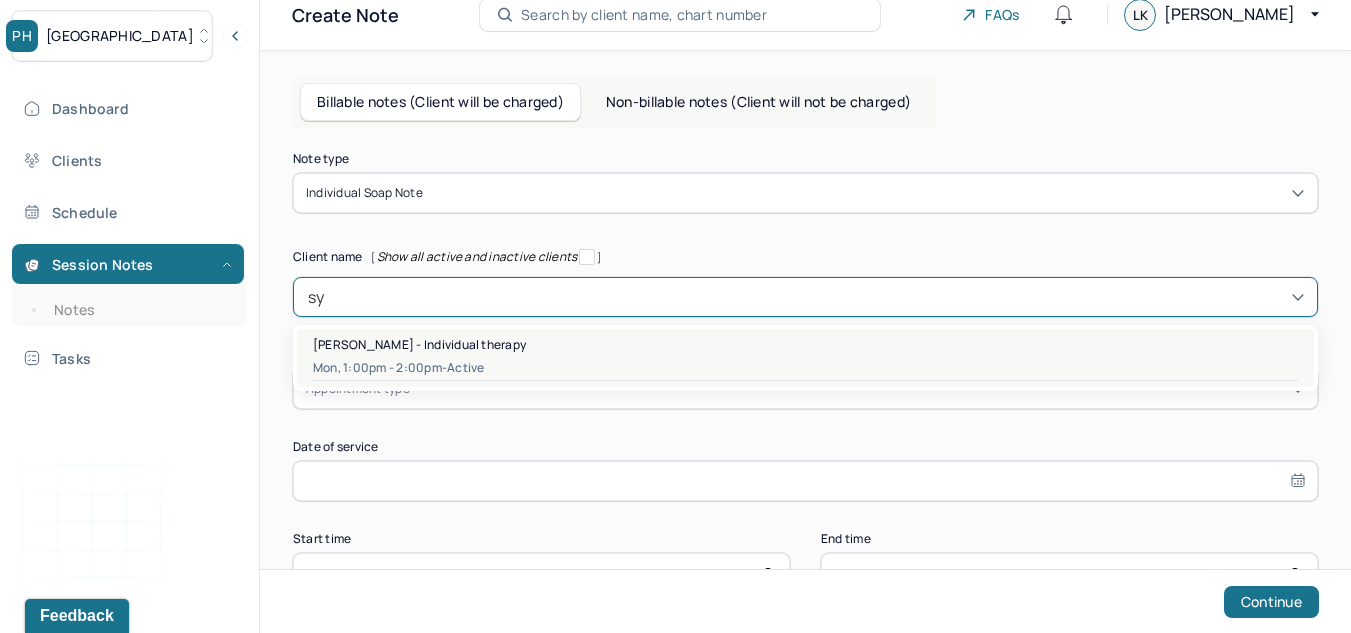 click on "Mon, 1:00pm - 2:00pm  -  active" at bounding box center [805, 368] 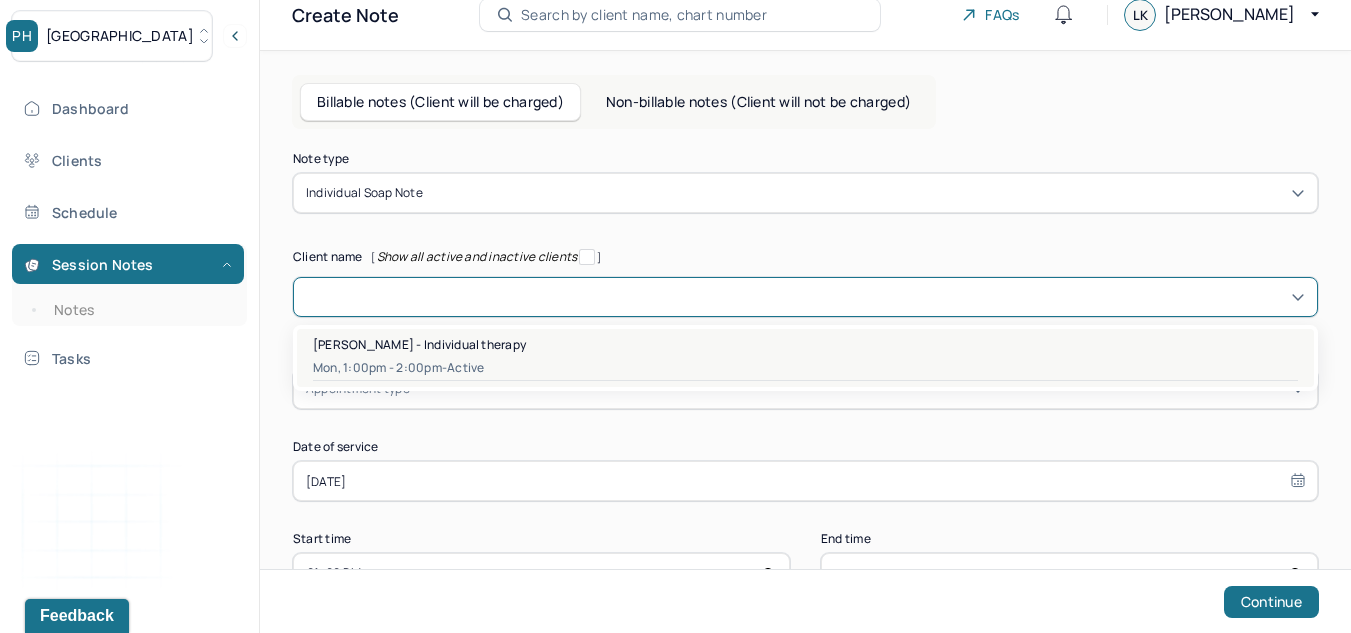 type on "14:00" 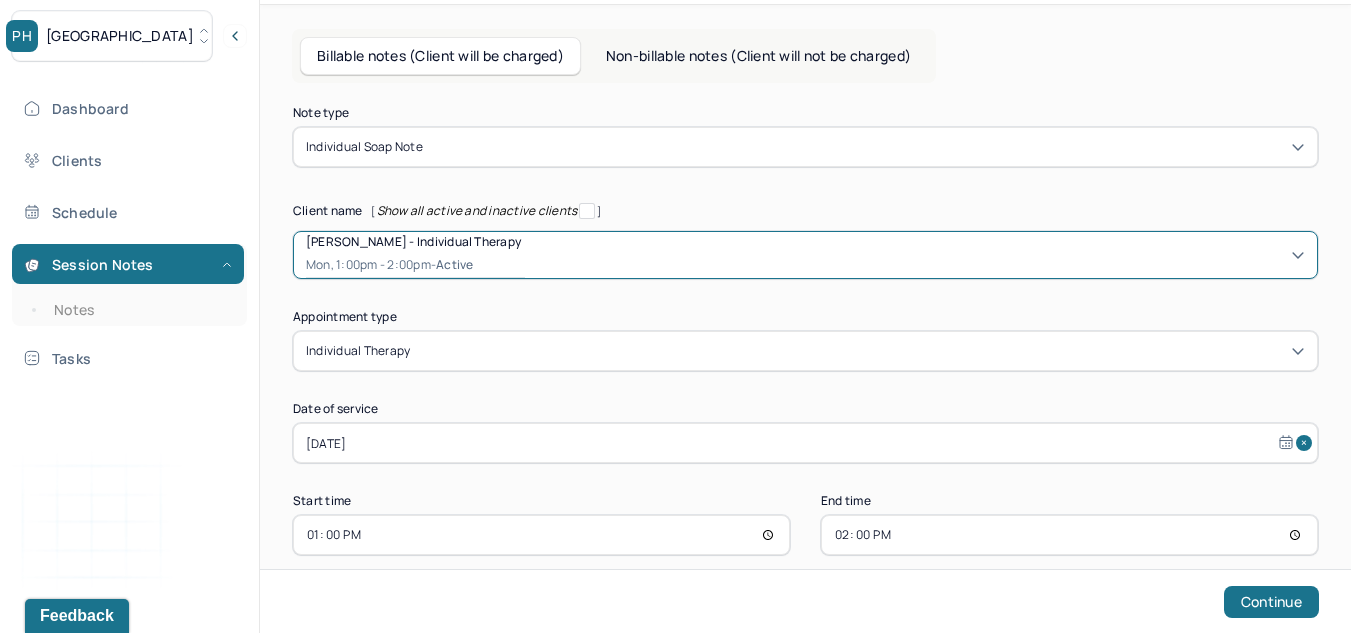 scroll, scrollTop: 139, scrollLeft: 0, axis: vertical 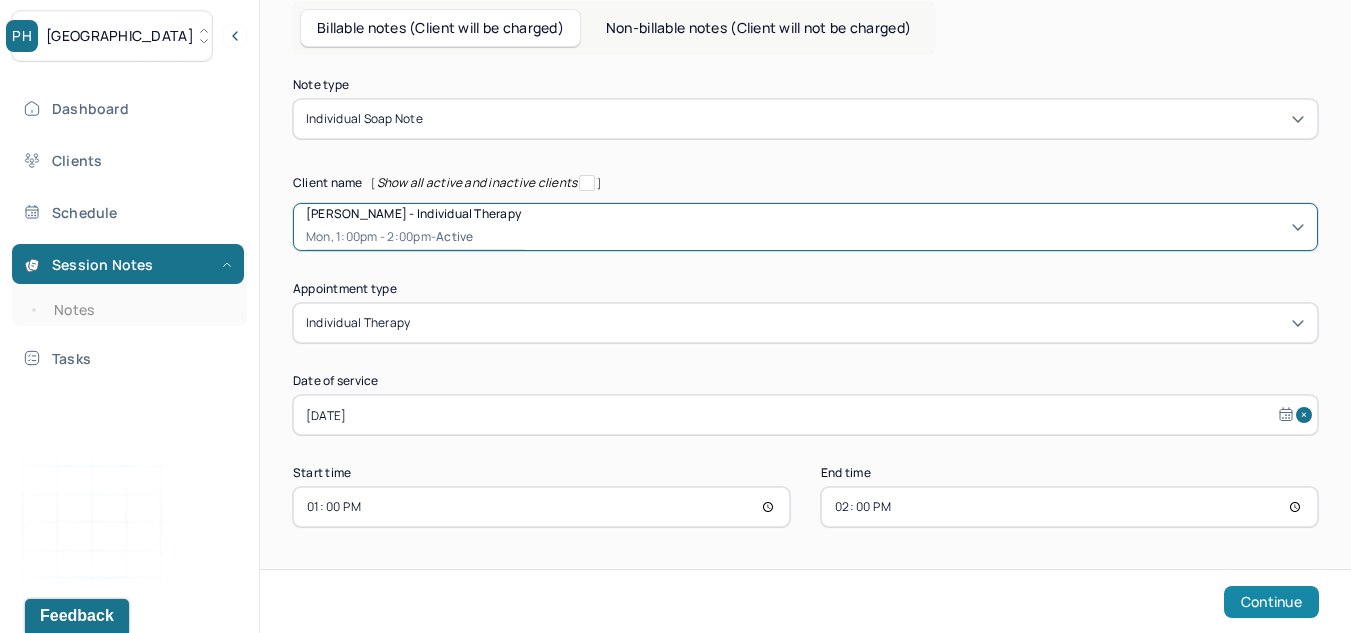 click on "Continue" at bounding box center (1271, 602) 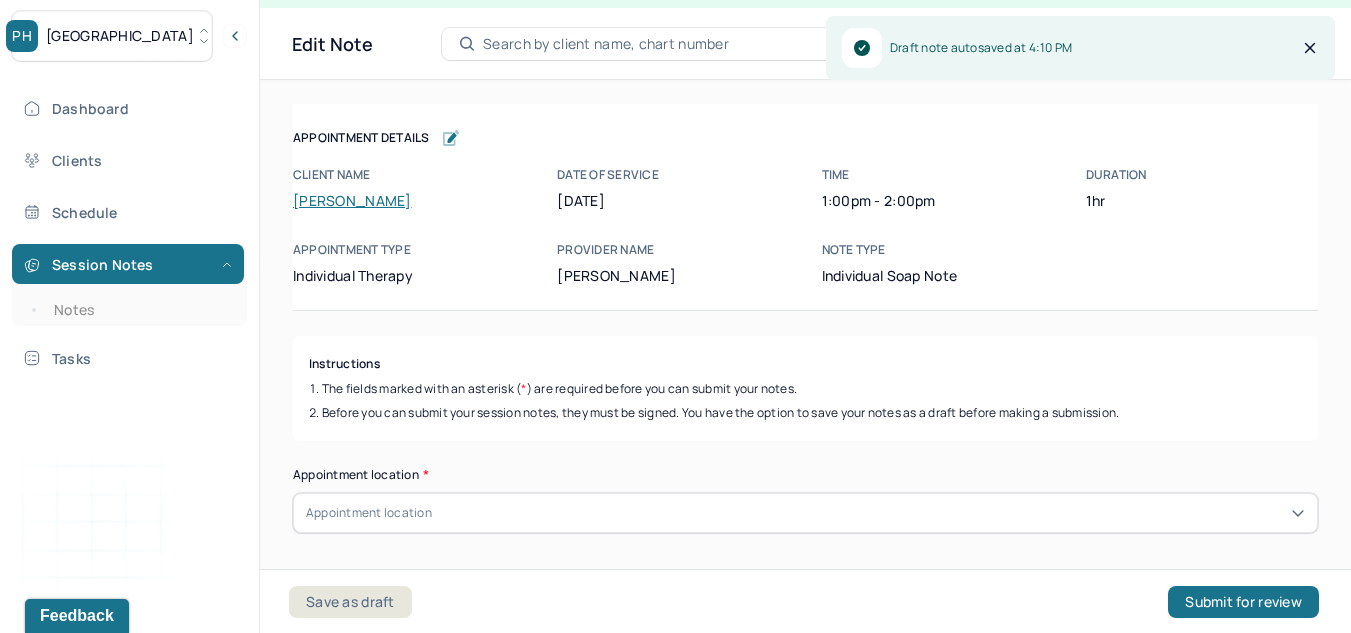 scroll, scrollTop: 36, scrollLeft: 0, axis: vertical 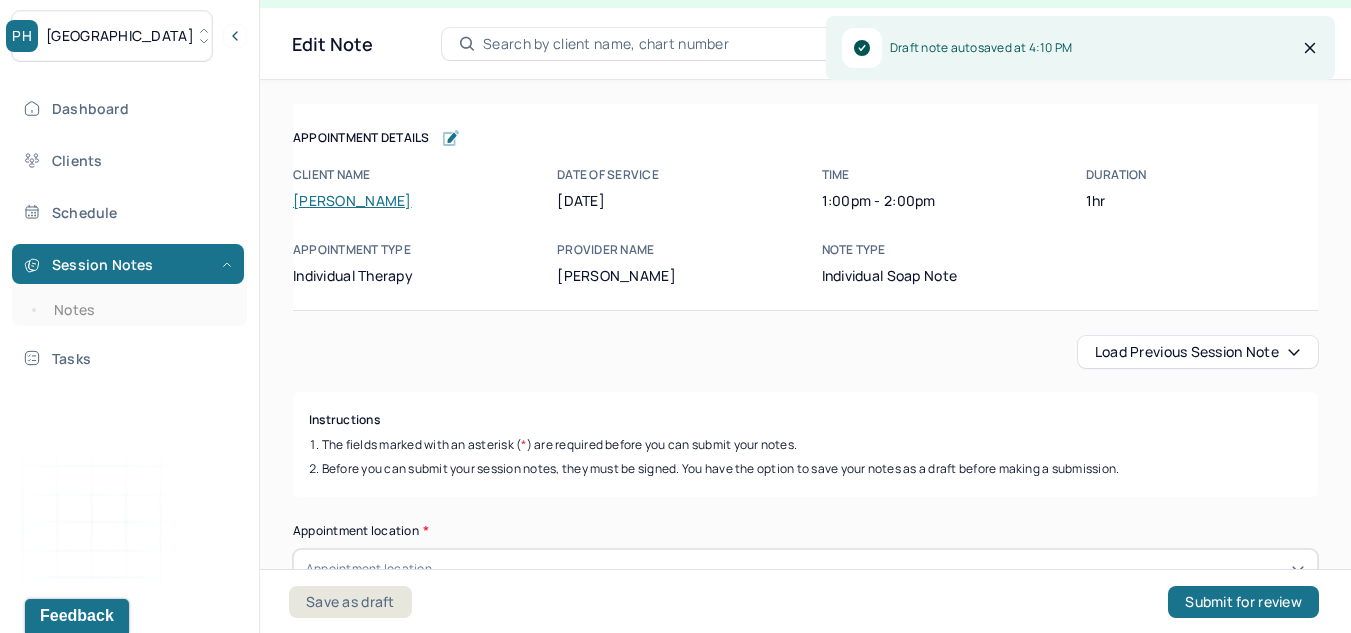 click on "Load previous session note" at bounding box center [1198, 352] 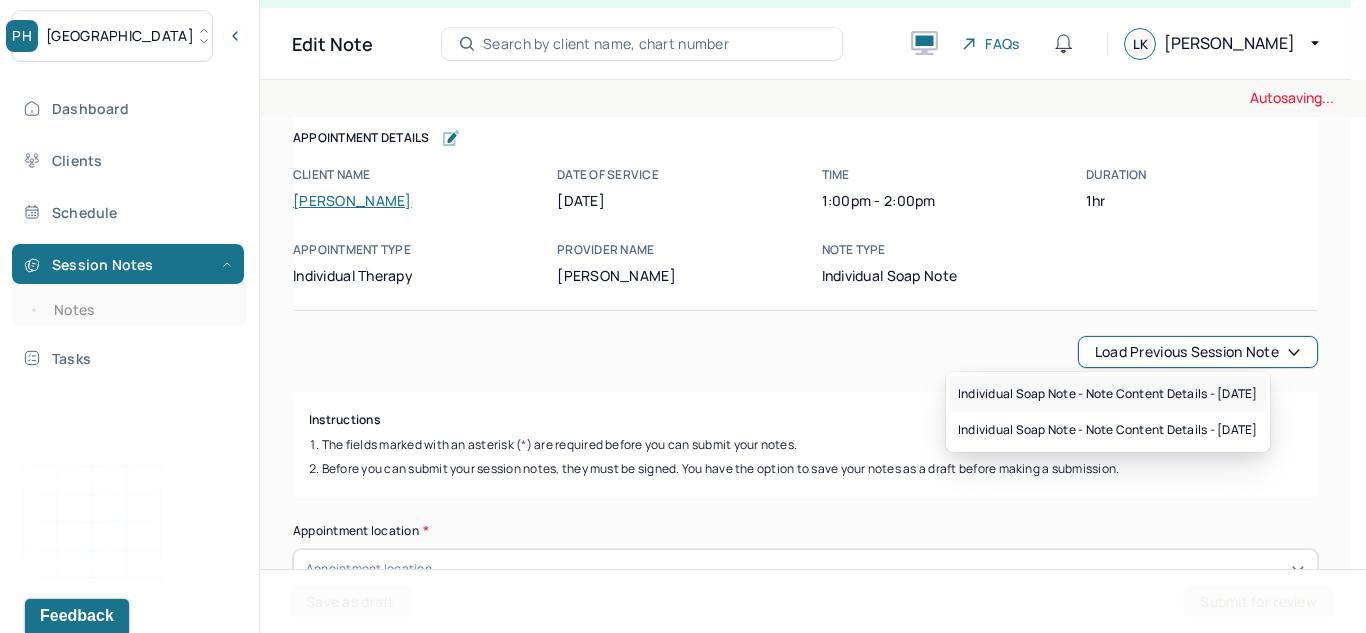 click on "Individual soap note   - Note content Details -   [DATE]" at bounding box center (1108, 394) 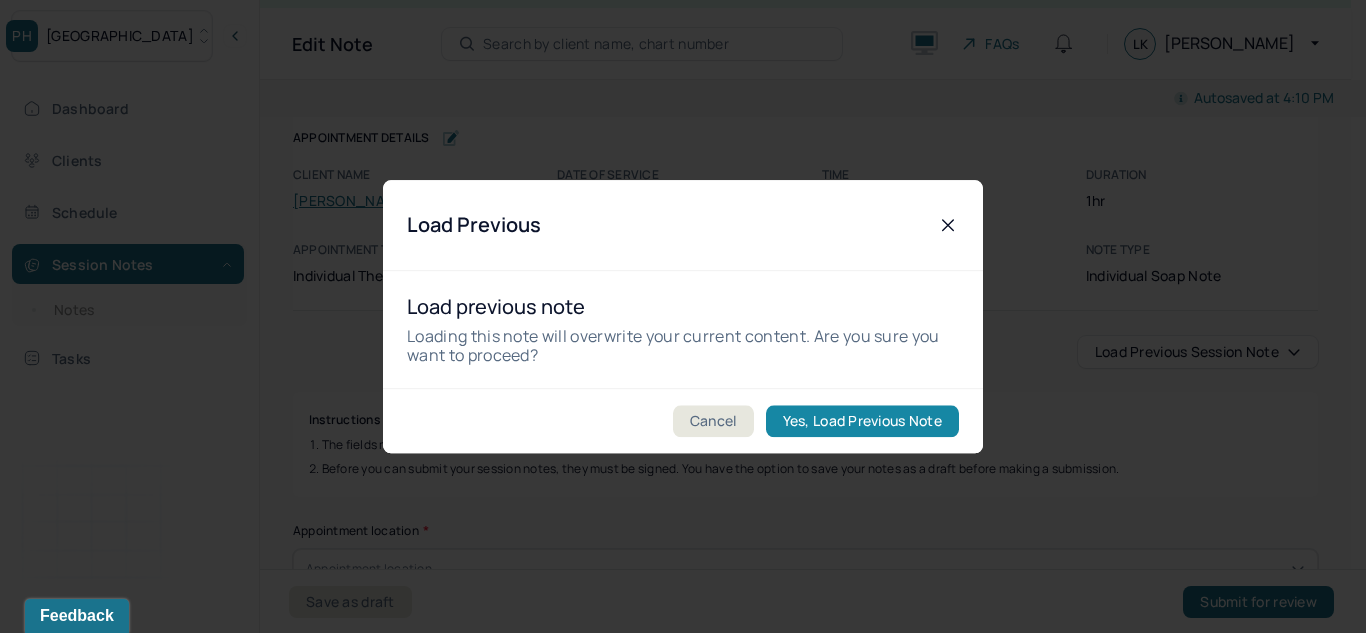 click on "Yes, Load Previous Note" at bounding box center (862, 421) 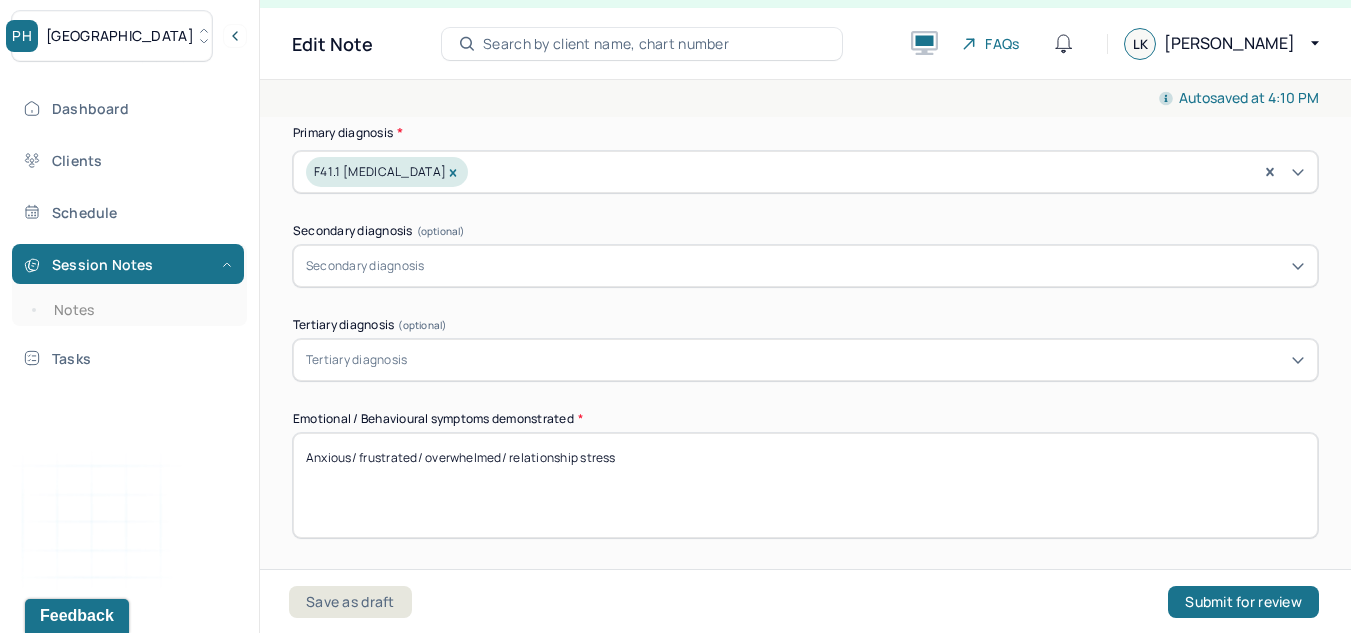 scroll, scrollTop: 499, scrollLeft: 0, axis: vertical 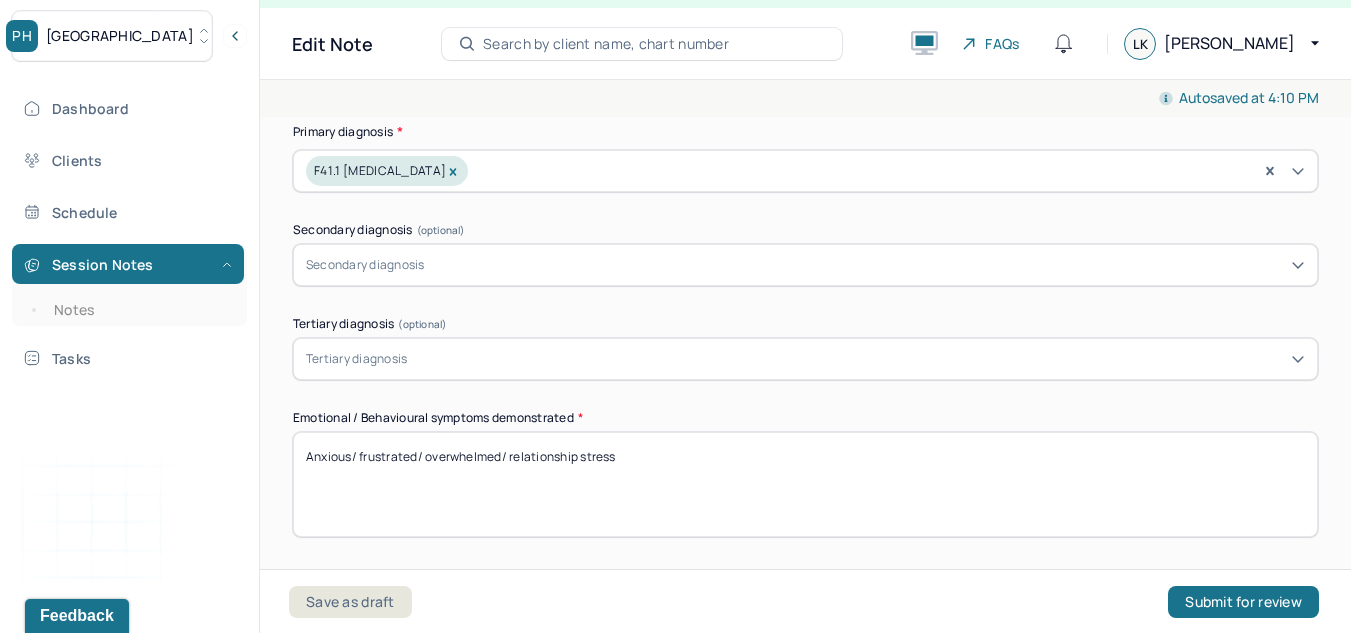 drag, startPoint x: 658, startPoint y: 442, endPoint x: 372, endPoint y: 431, distance: 286.21146 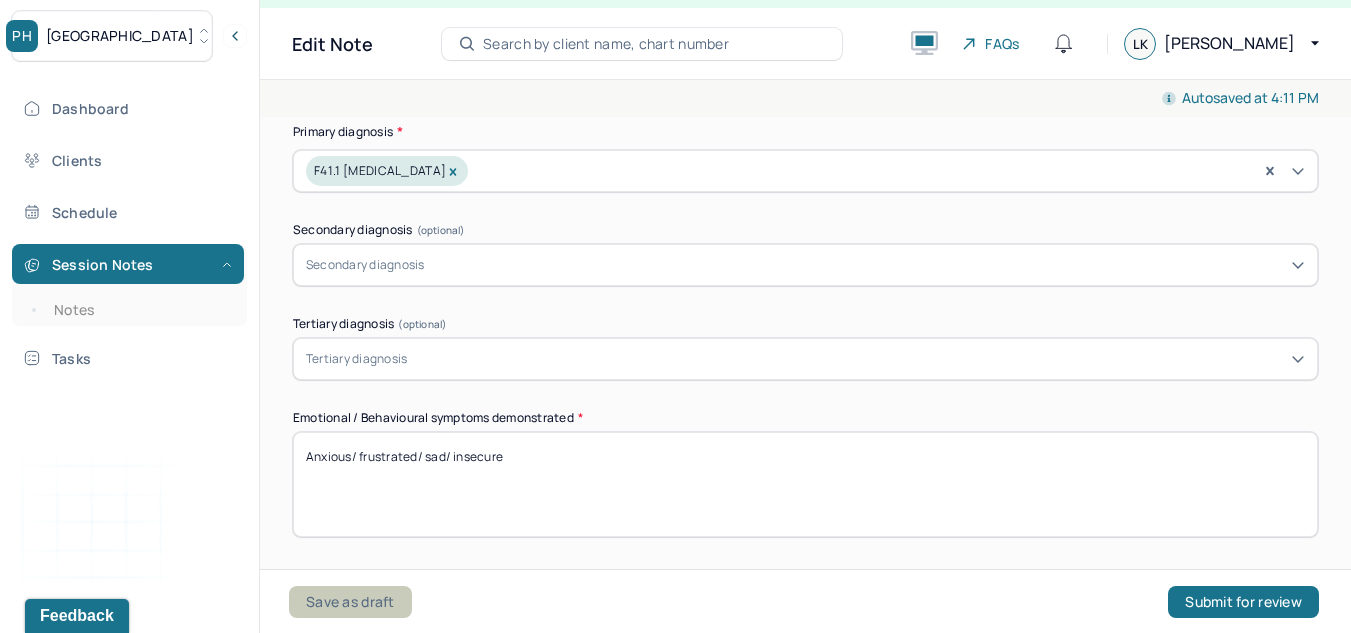 type on "Anxious/ frustrated/ sad/ insecure" 